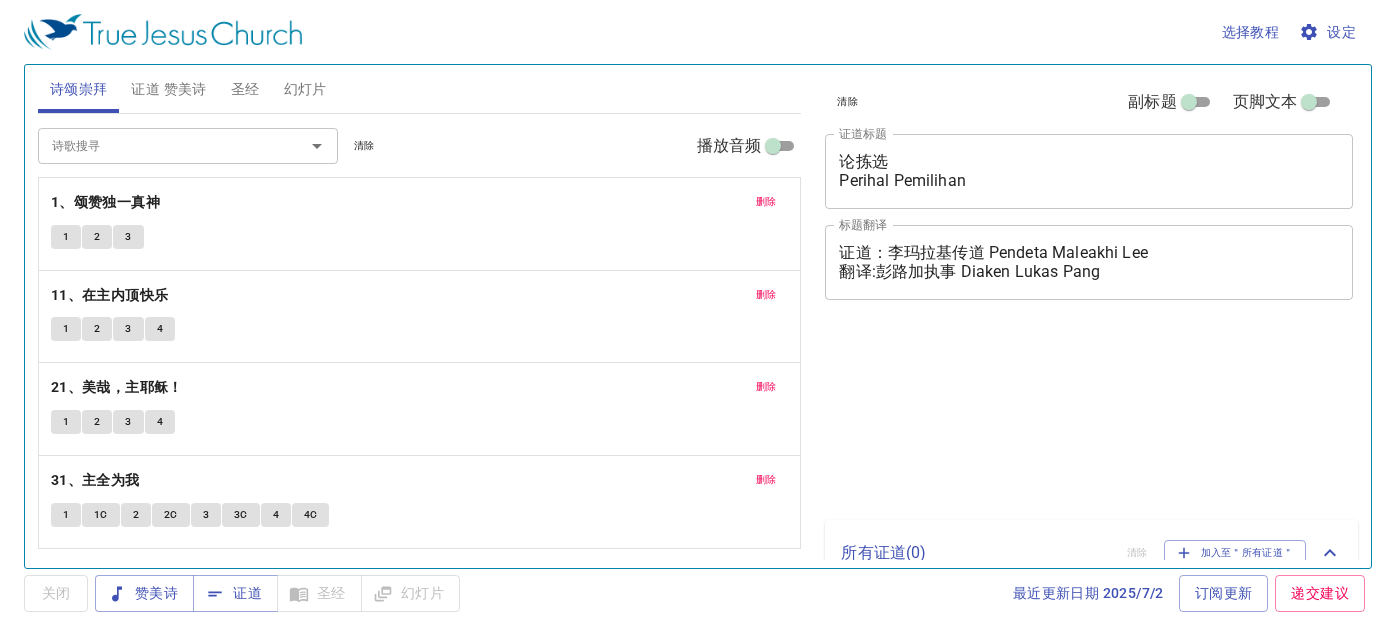 scroll, scrollTop: 0, scrollLeft: 0, axis: both 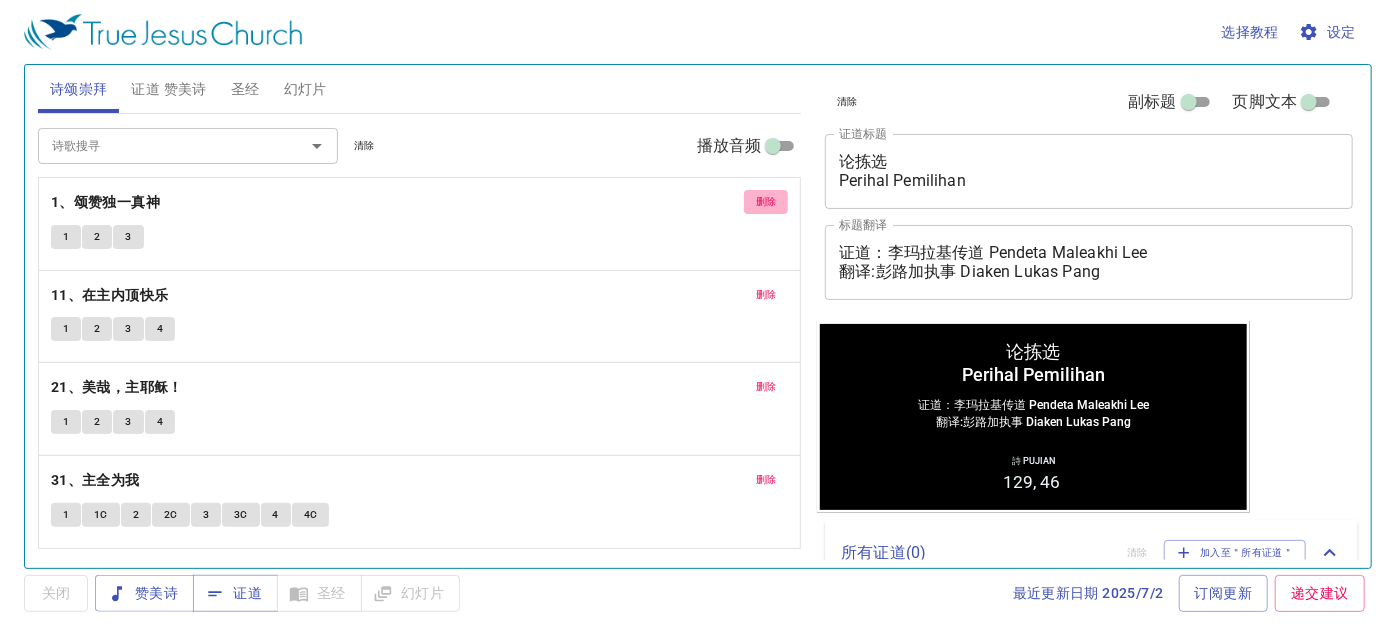click on "删除" at bounding box center [766, 202] 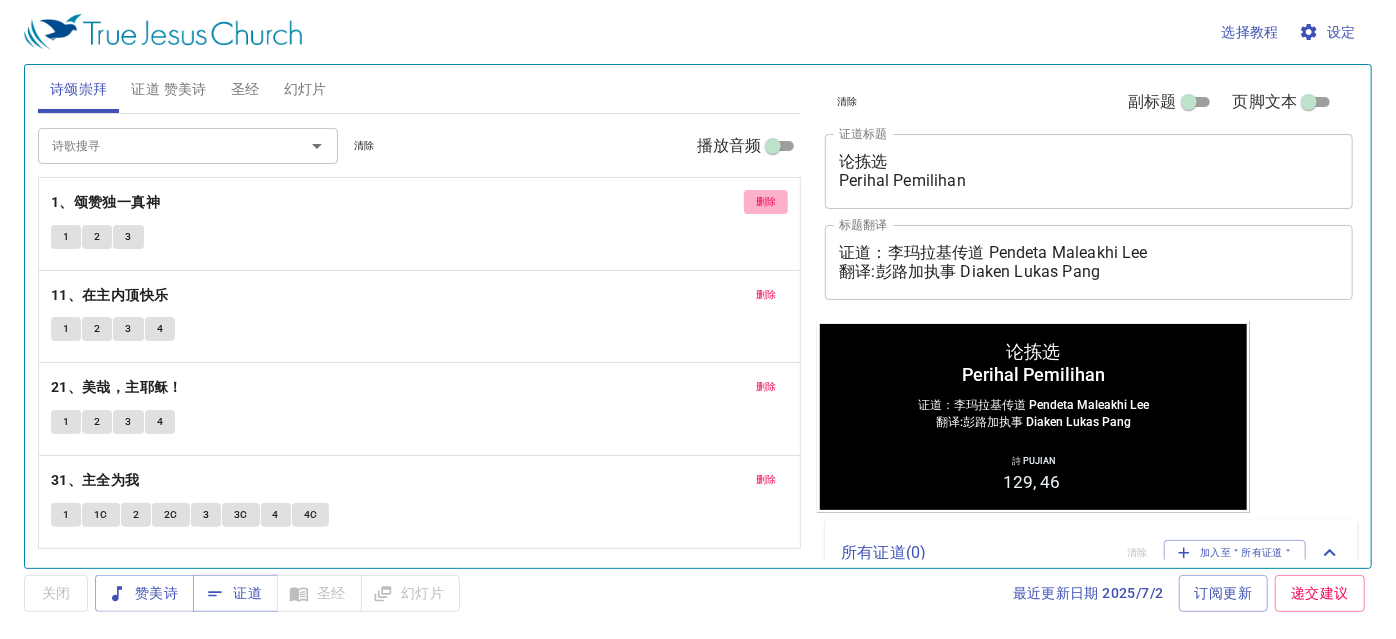 click on "删除" at bounding box center [766, 202] 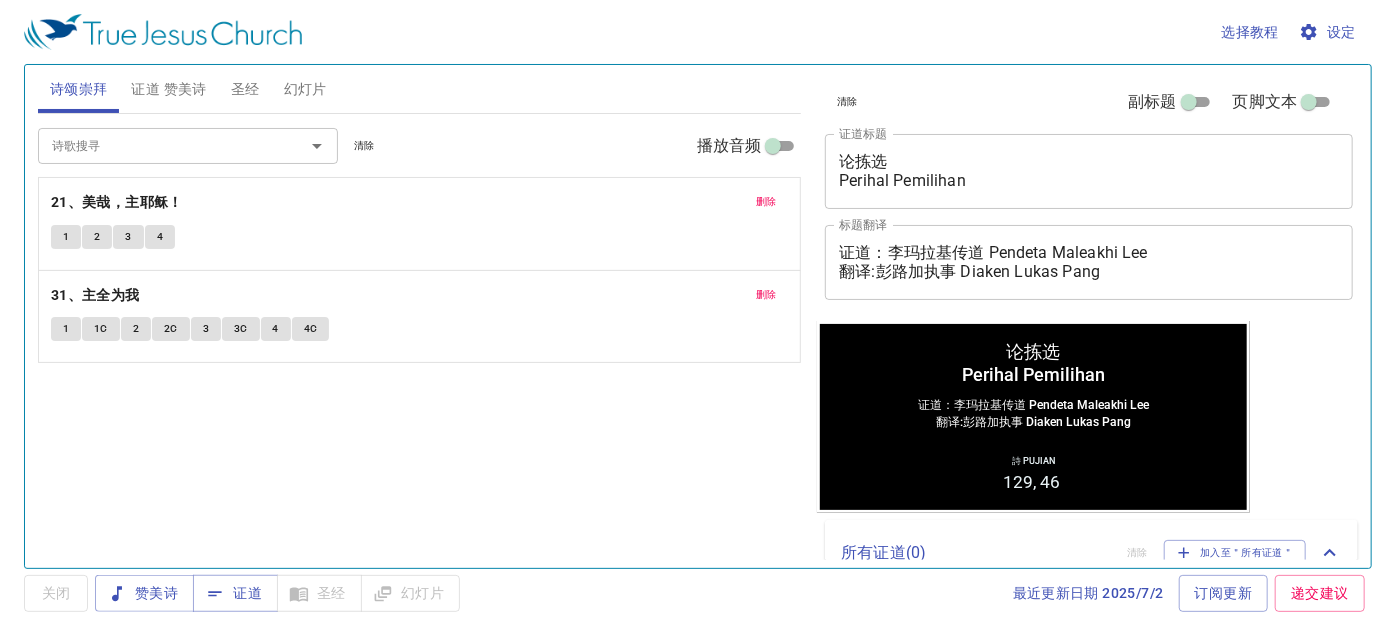 click on "删除" at bounding box center (766, 202) 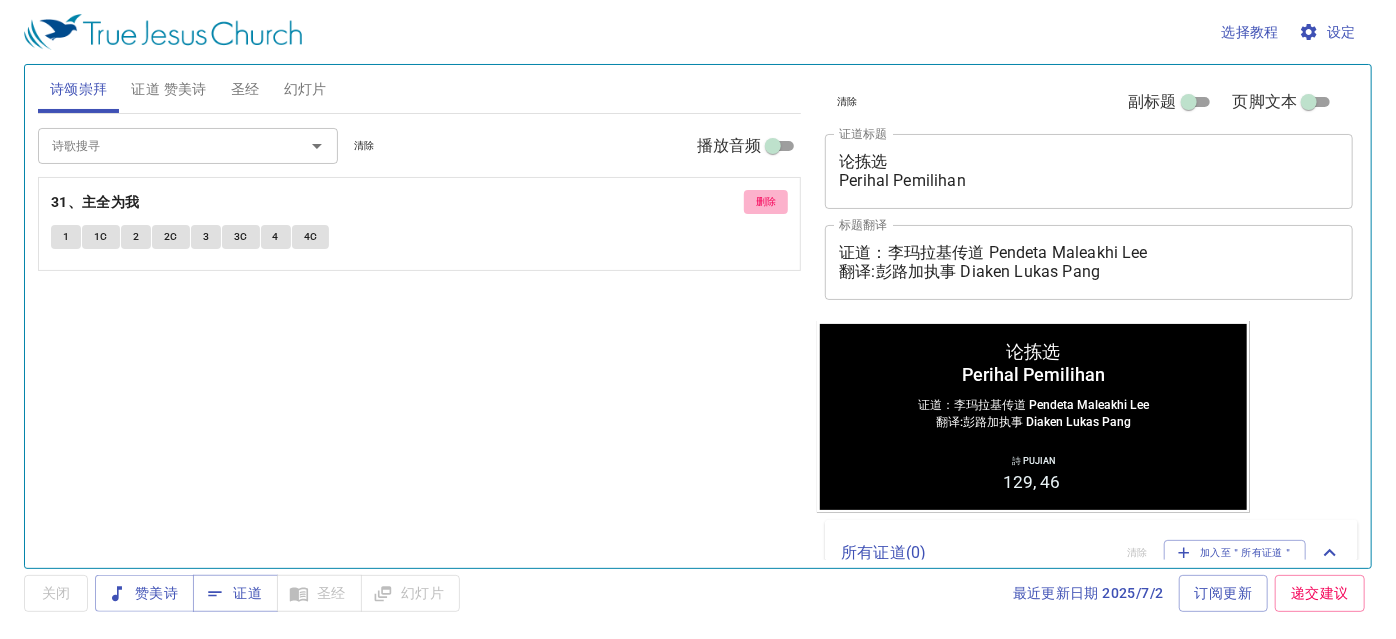 click on "删除" at bounding box center (766, 202) 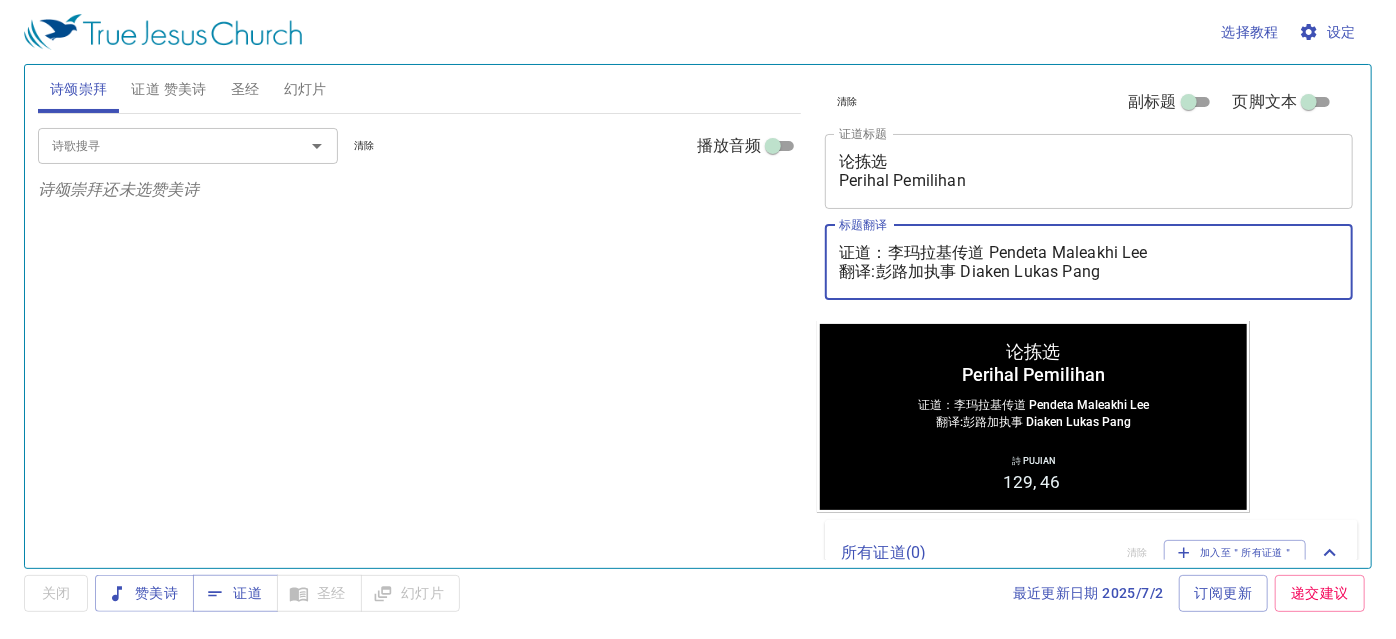 drag, startPoint x: 1098, startPoint y: 271, endPoint x: 880, endPoint y: 271, distance: 218 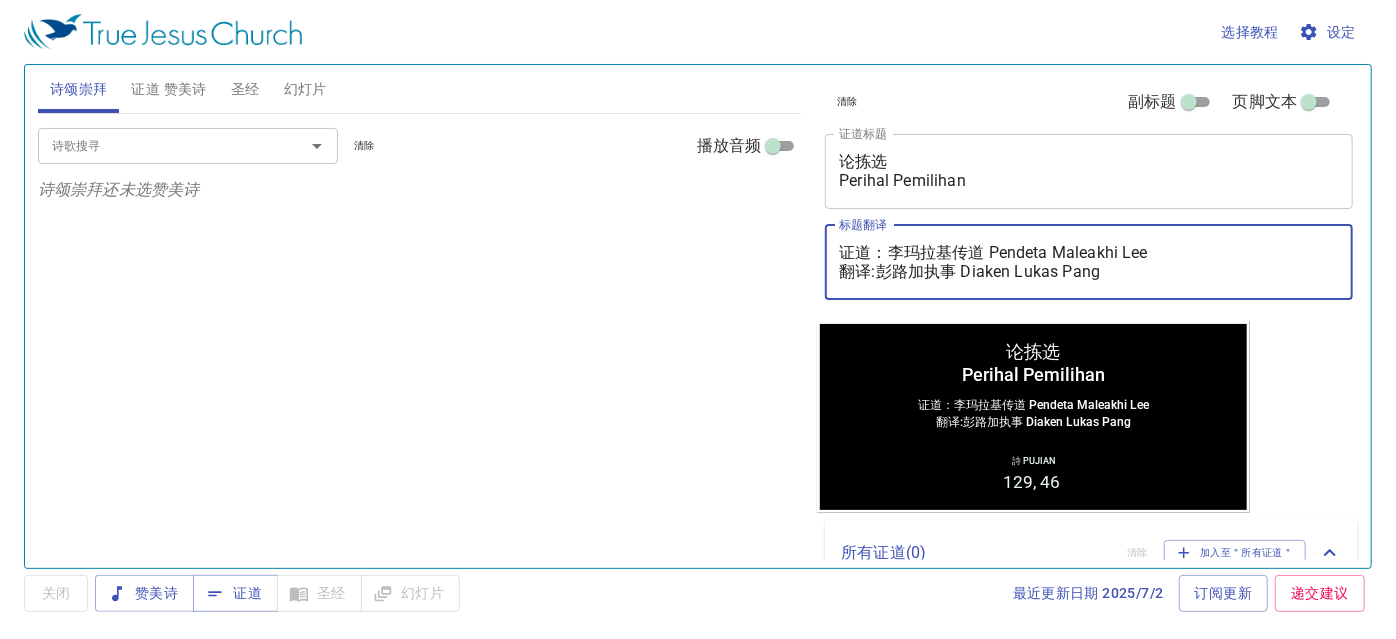 click on "证道：李玛拉基传道 Pendeta Maleakhi Lee
翻译:彭路加执事 Diaken Lukas Pang" at bounding box center (1089, 262) 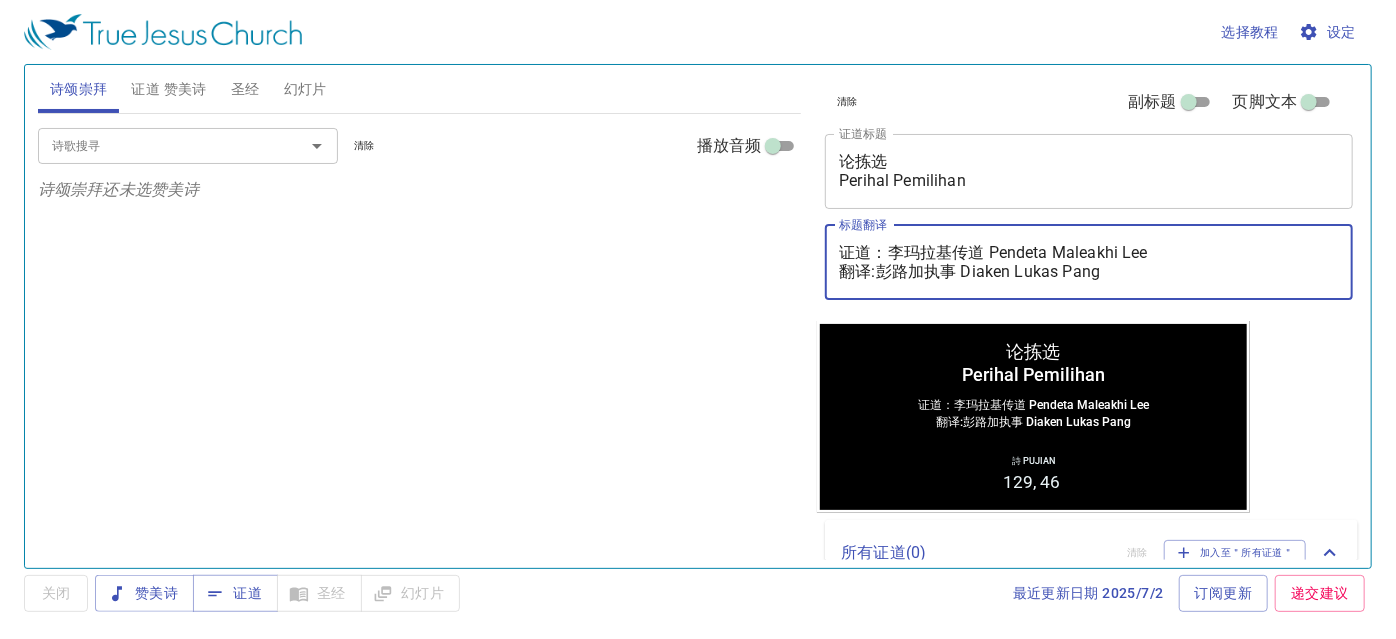drag, startPoint x: 1157, startPoint y: 256, endPoint x: 888, endPoint y: 249, distance: 269.09106 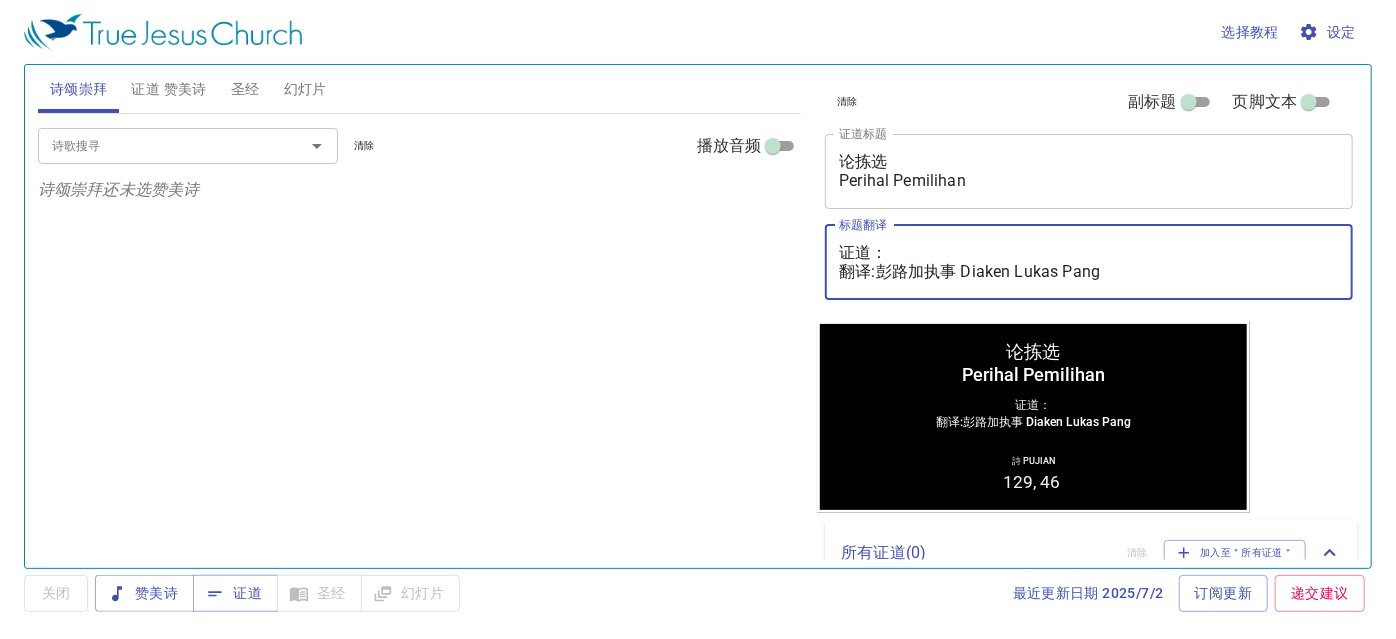 paste on "彭路加执事 Diaken Lukas Pang" 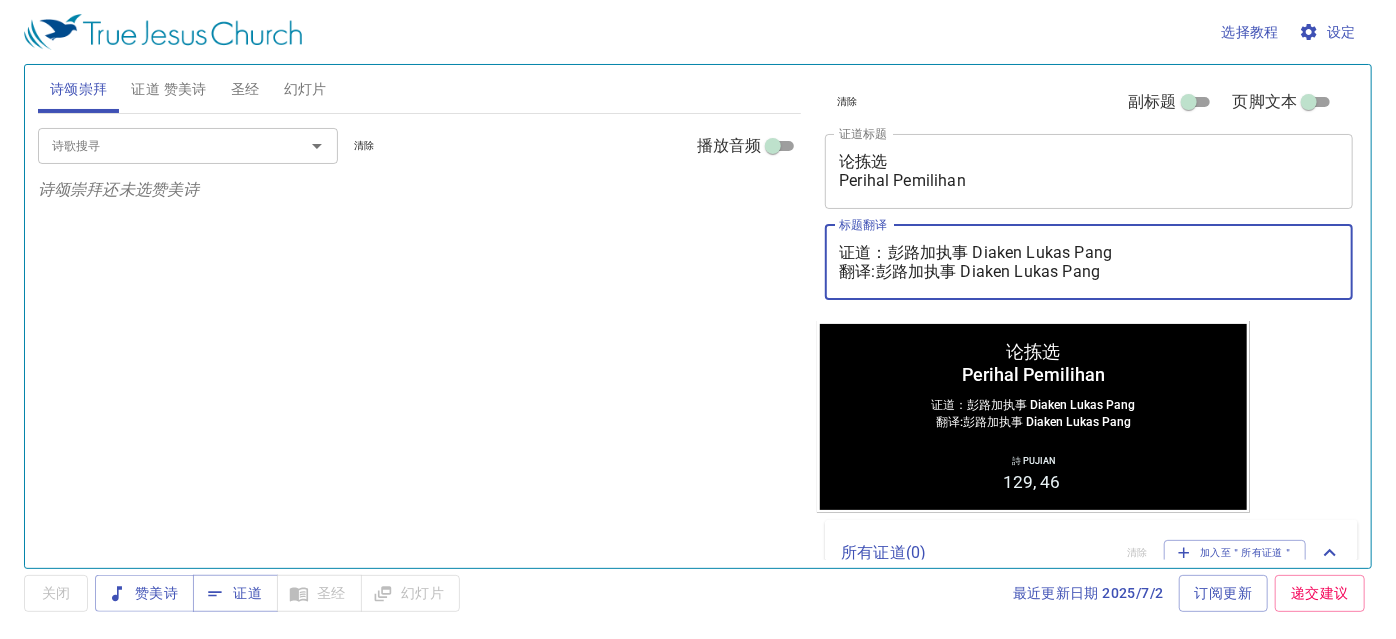 drag, startPoint x: 1099, startPoint y: 266, endPoint x: 880, endPoint y: 273, distance: 219.11185 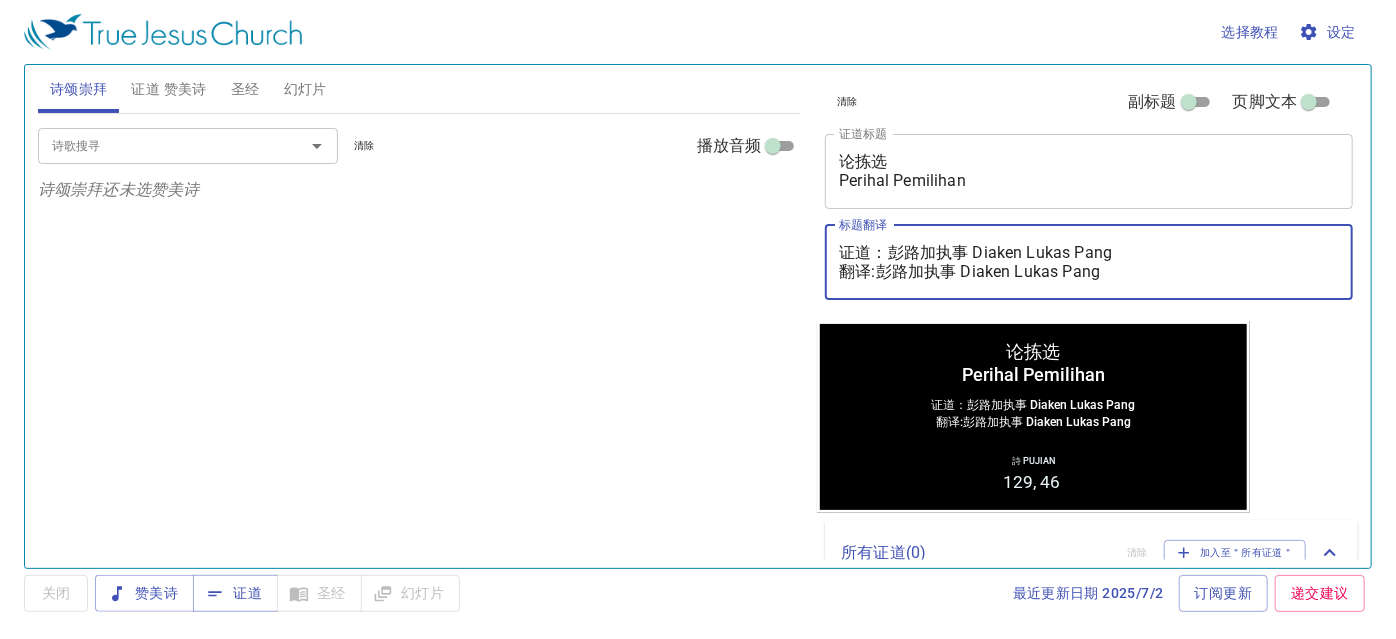 click on "证道：彭路加执事 Diaken Lukas Pang
翻译:彭路加执事 Diaken Lukas Pang" at bounding box center [1089, 262] 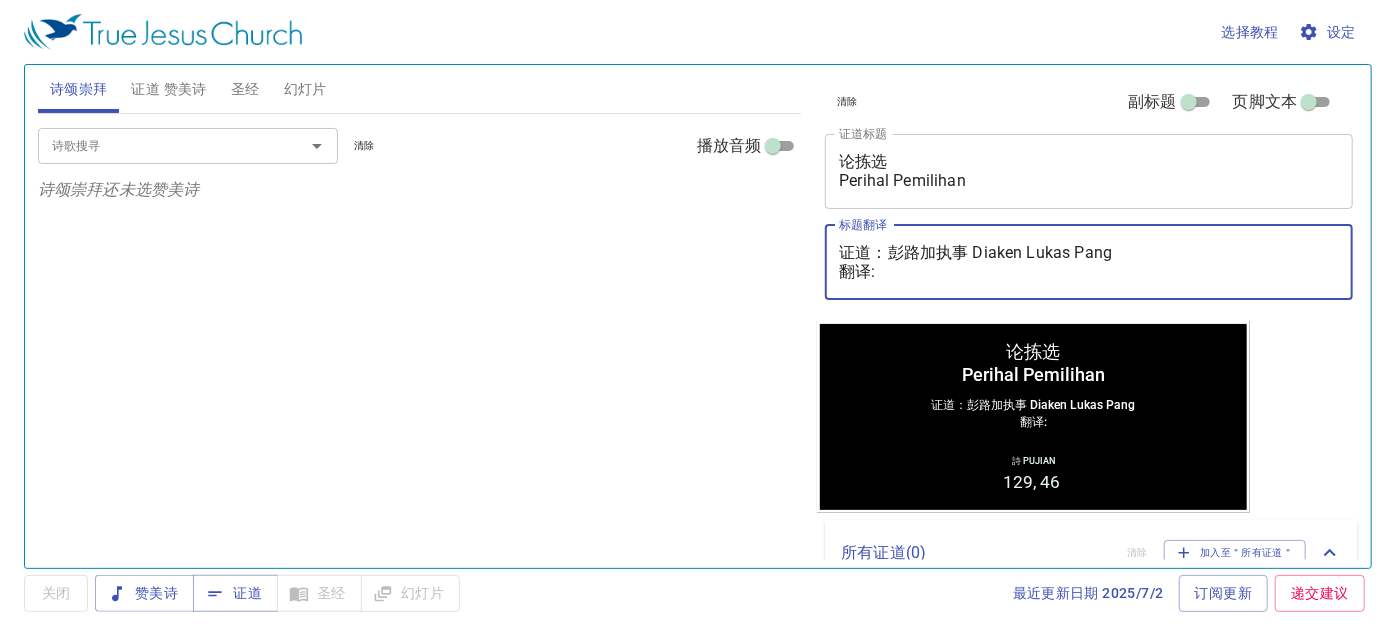 type on "证道：彭路加执事 Diaken Lukas Pang
翻译:" 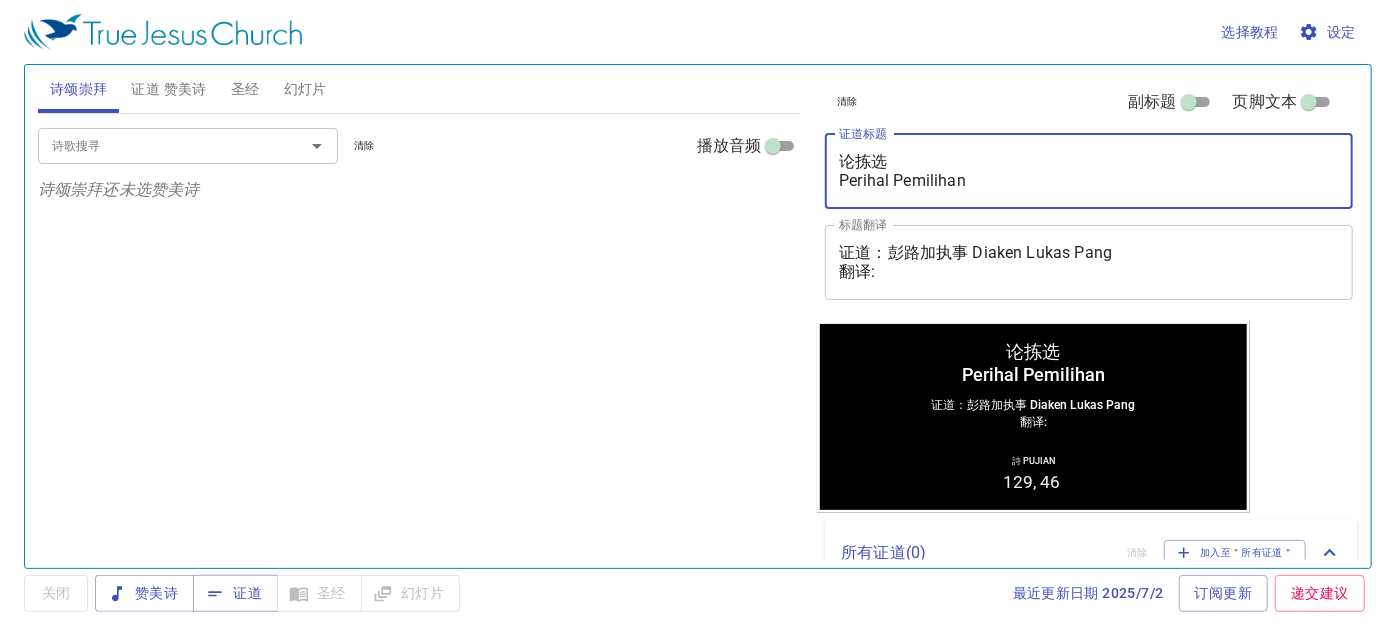 drag, startPoint x: 967, startPoint y: 188, endPoint x: 821, endPoint y: 167, distance: 147.50255 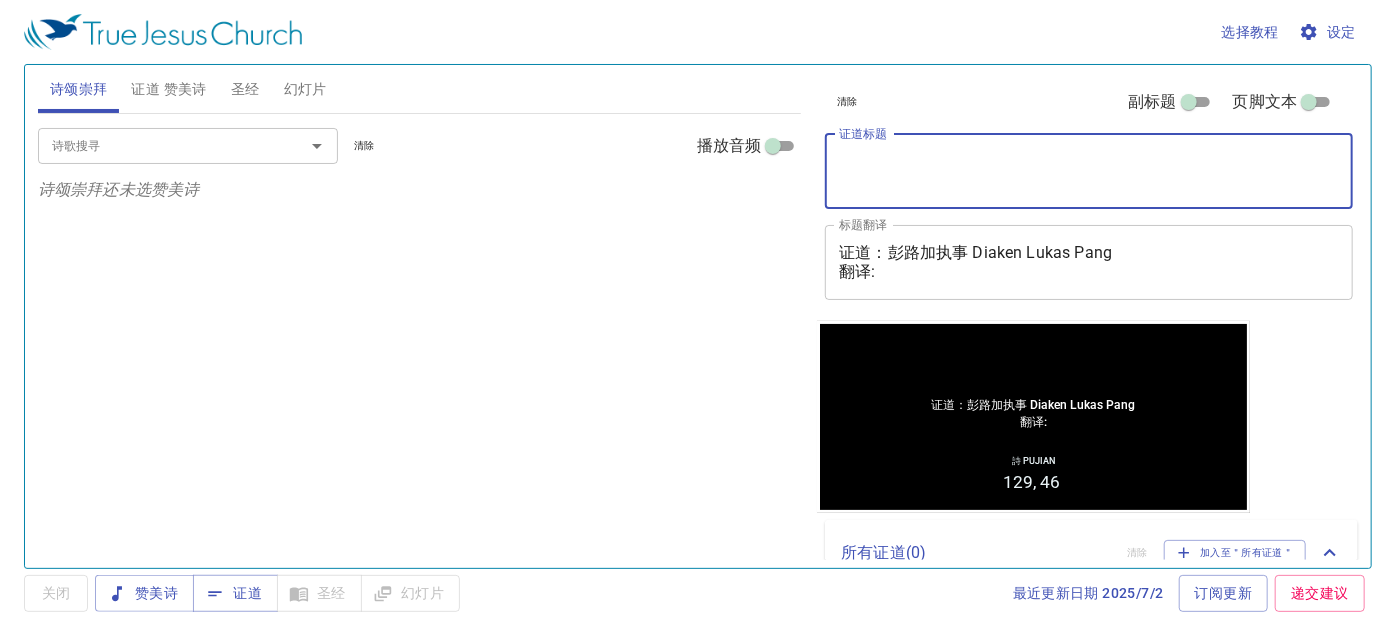click on "证道标题" at bounding box center [1089, 171] 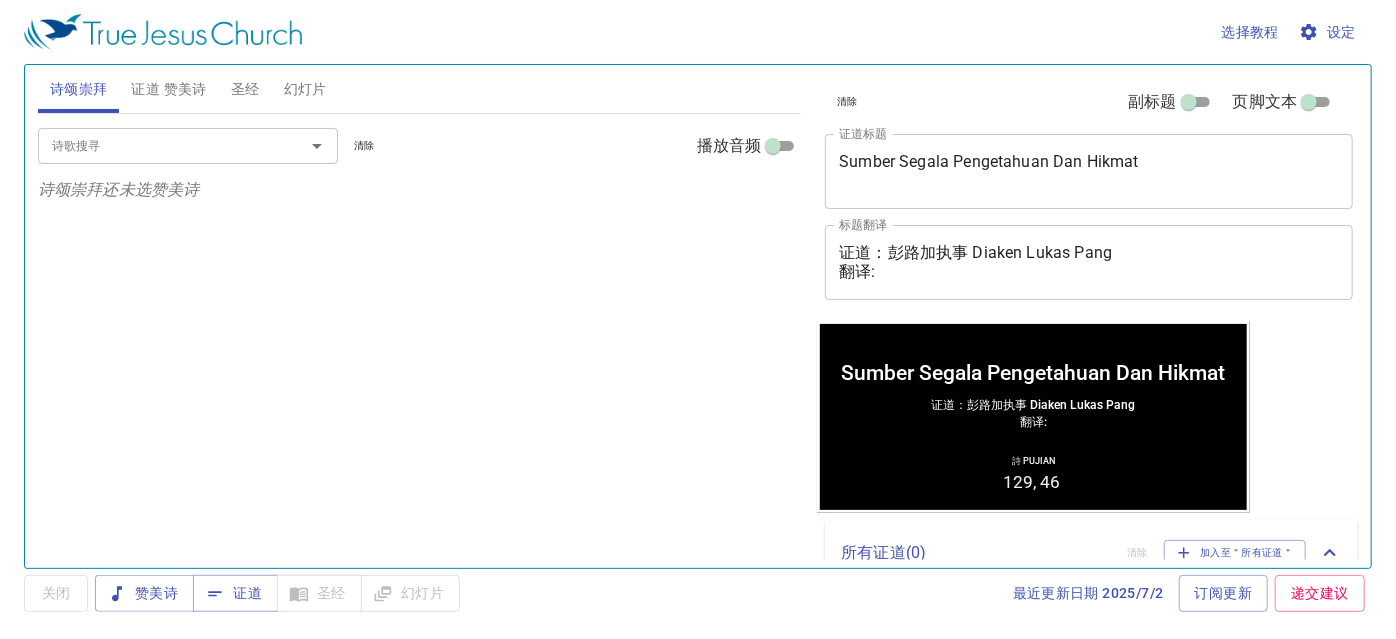 click on "Sumber Segala Pengetahuan Dan Hikmat x 证道标题" at bounding box center (1089, 171) 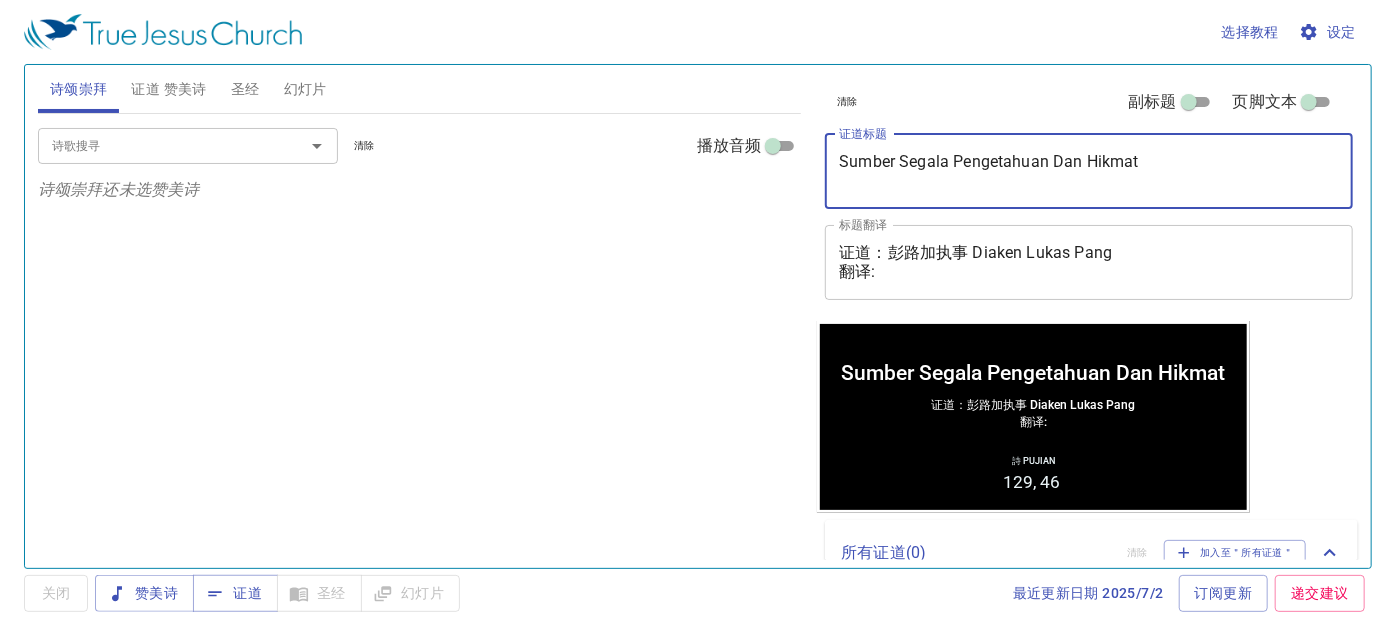 click on "Sumber Segala Pengetahuan Dan Hikmat" at bounding box center (1089, 171) 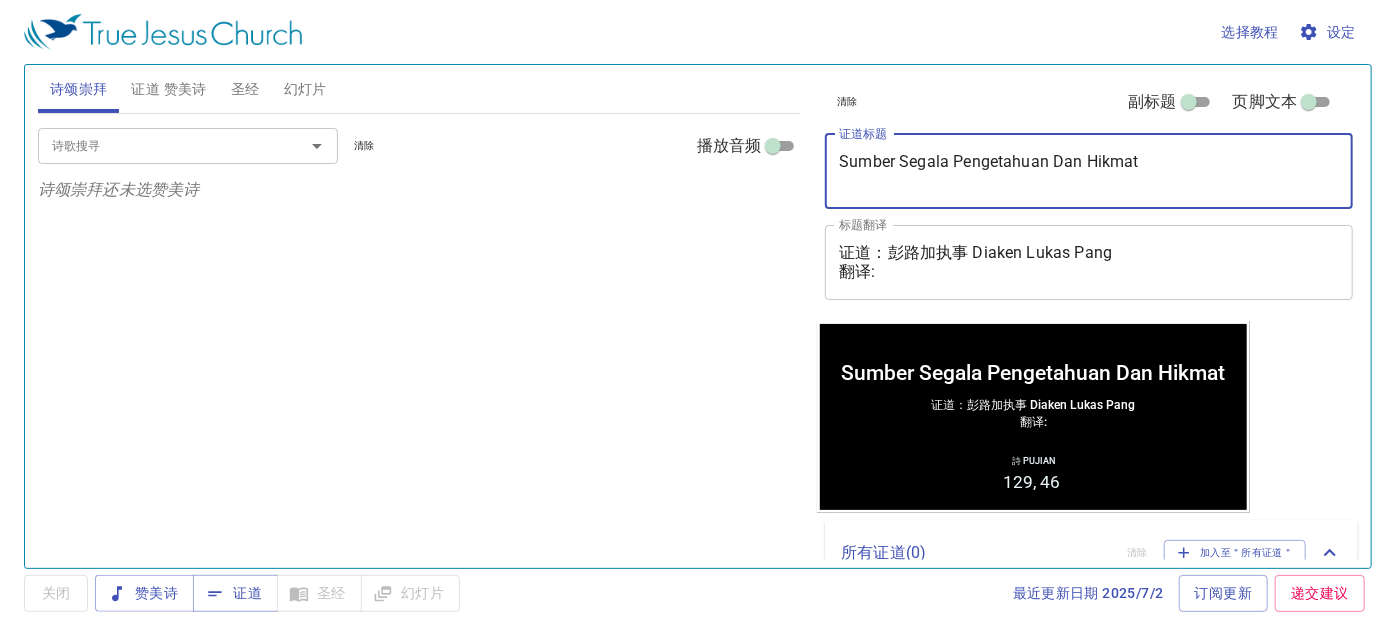 click on "证道 赞美诗" at bounding box center [168, 89] 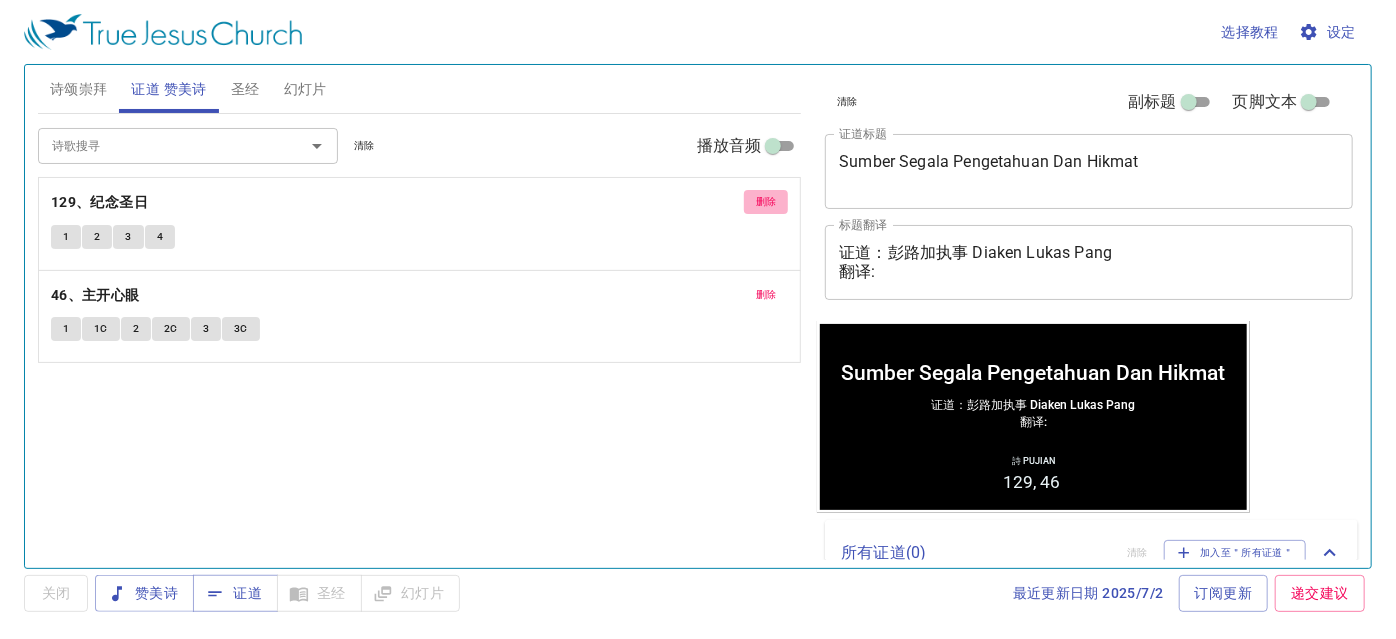 click on "删除" at bounding box center (766, 202) 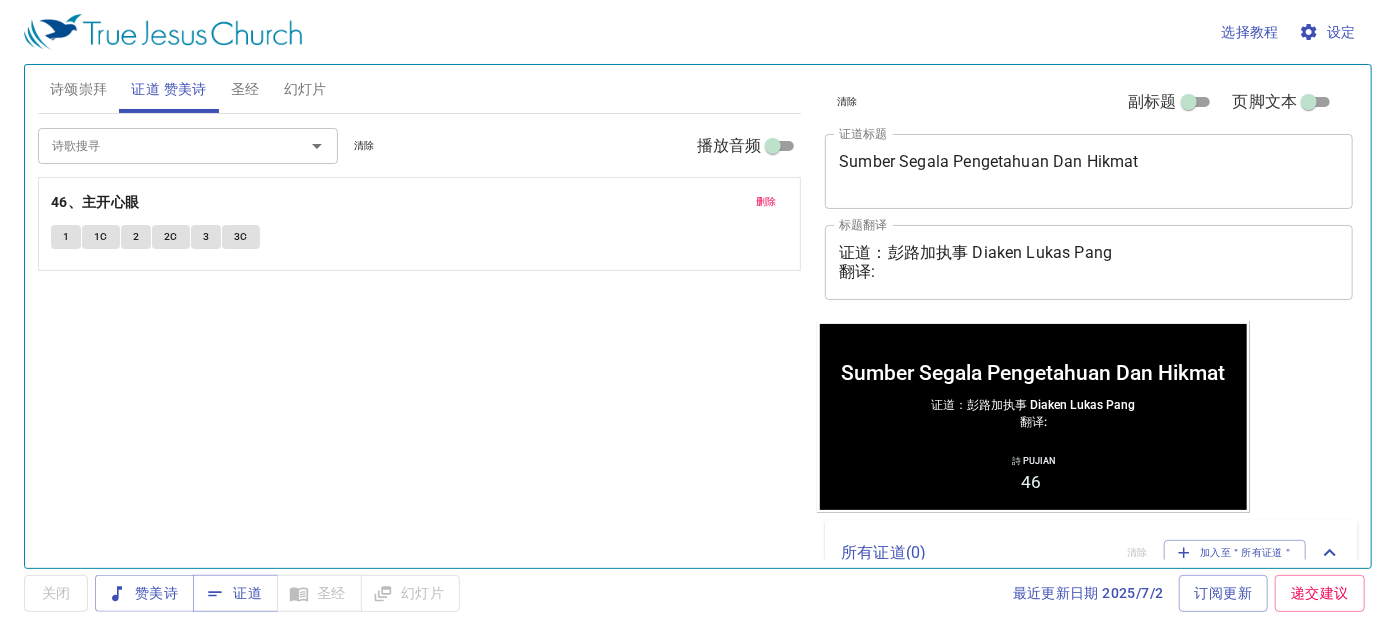 click on "删除" at bounding box center (766, 202) 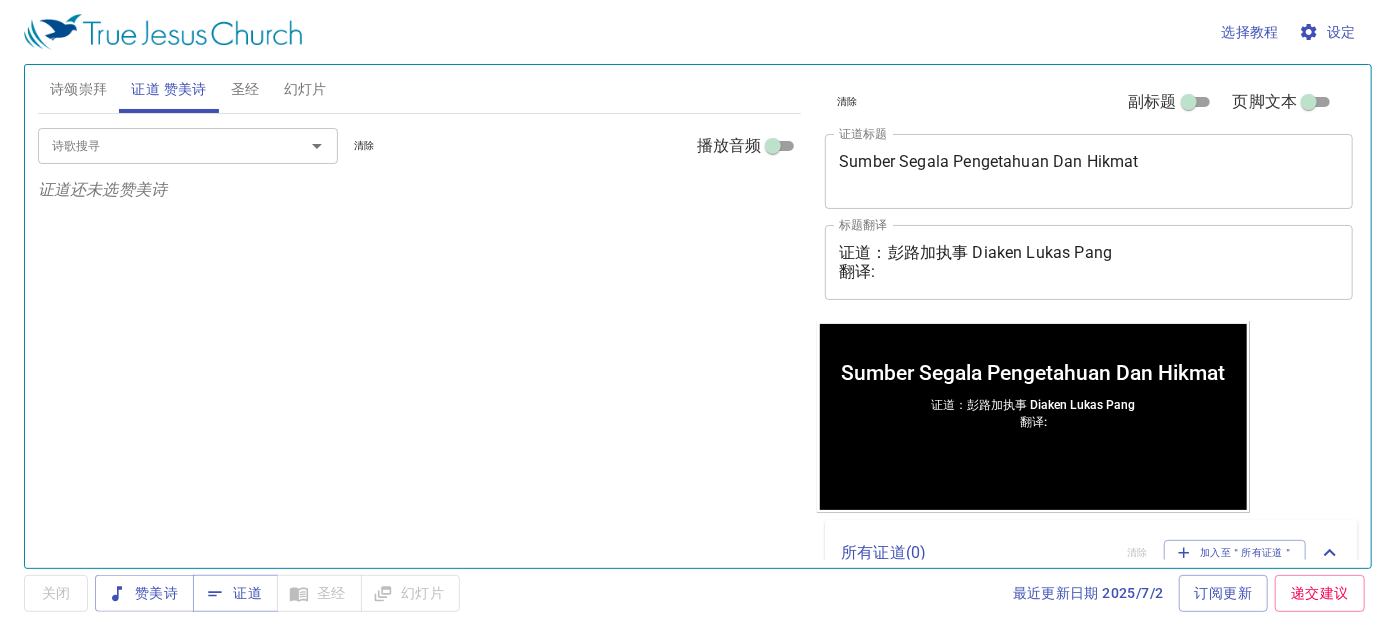 click on "Sumber Segala Pengetahuan Dan Hikmat x 证道标题" at bounding box center (1089, 171) 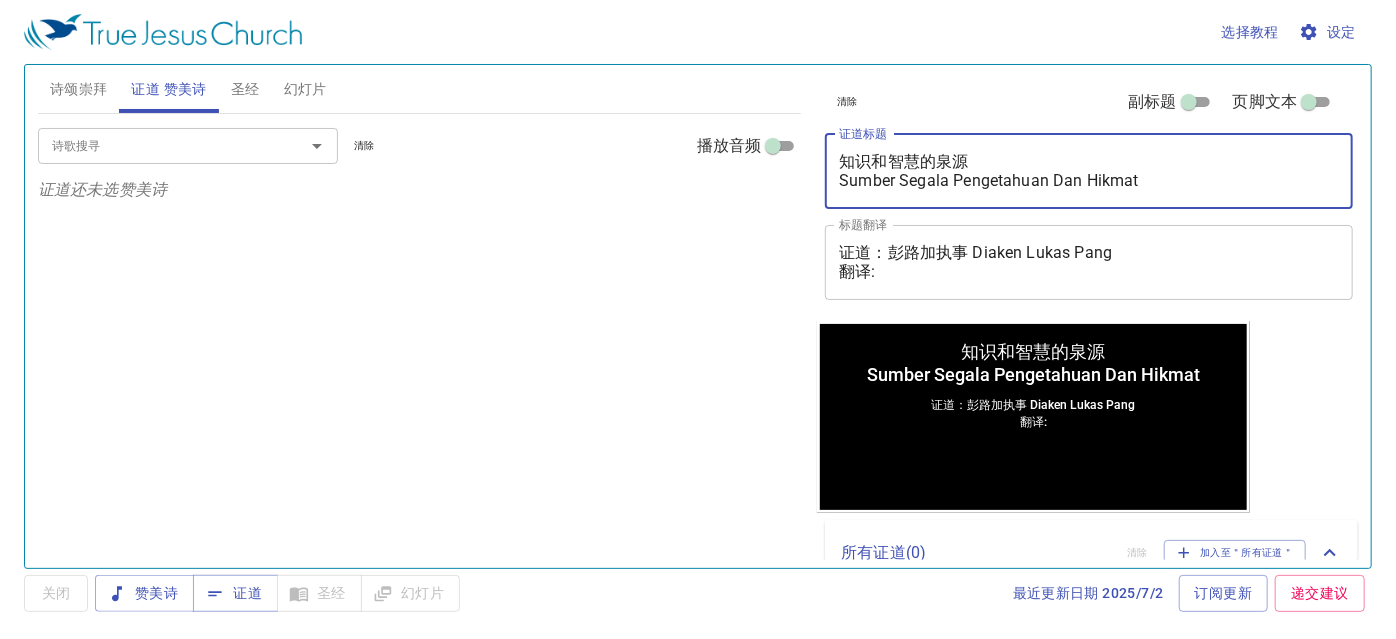 type on "知识和智慧的泉源
Sumber Segala Pengetahuan Dan Hikmat" 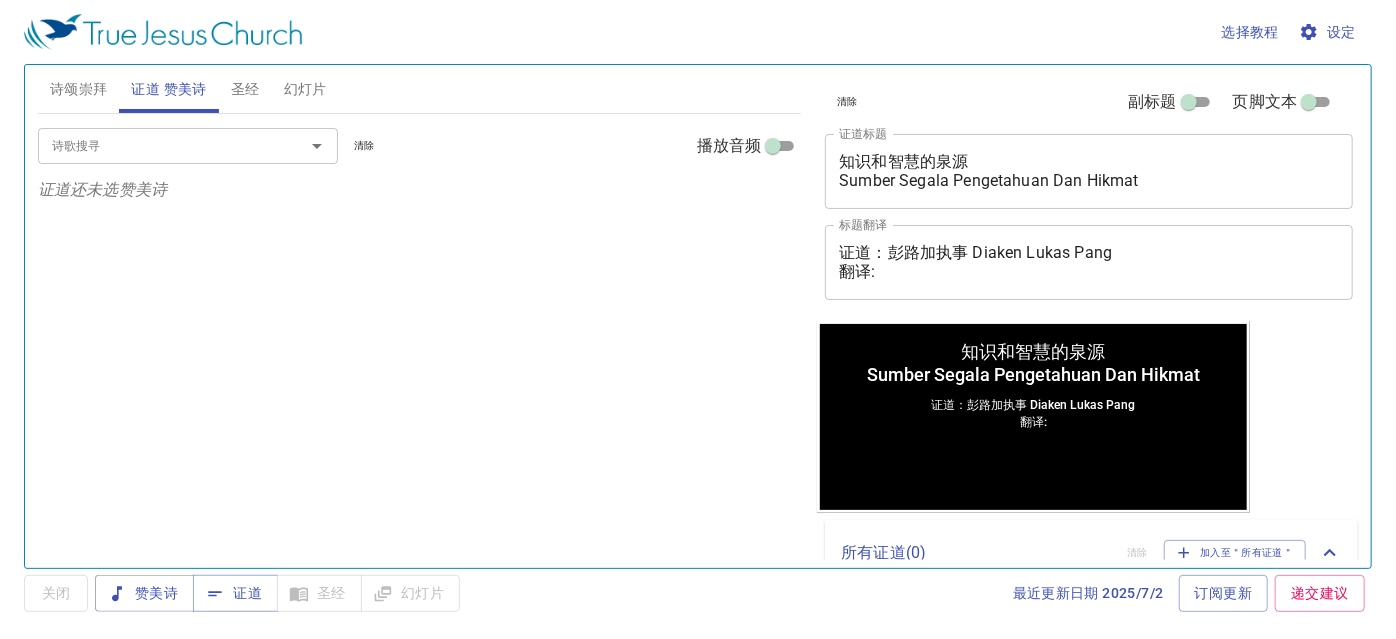 drag, startPoint x: 606, startPoint y: 291, endPoint x: 589, endPoint y: 291, distance: 17 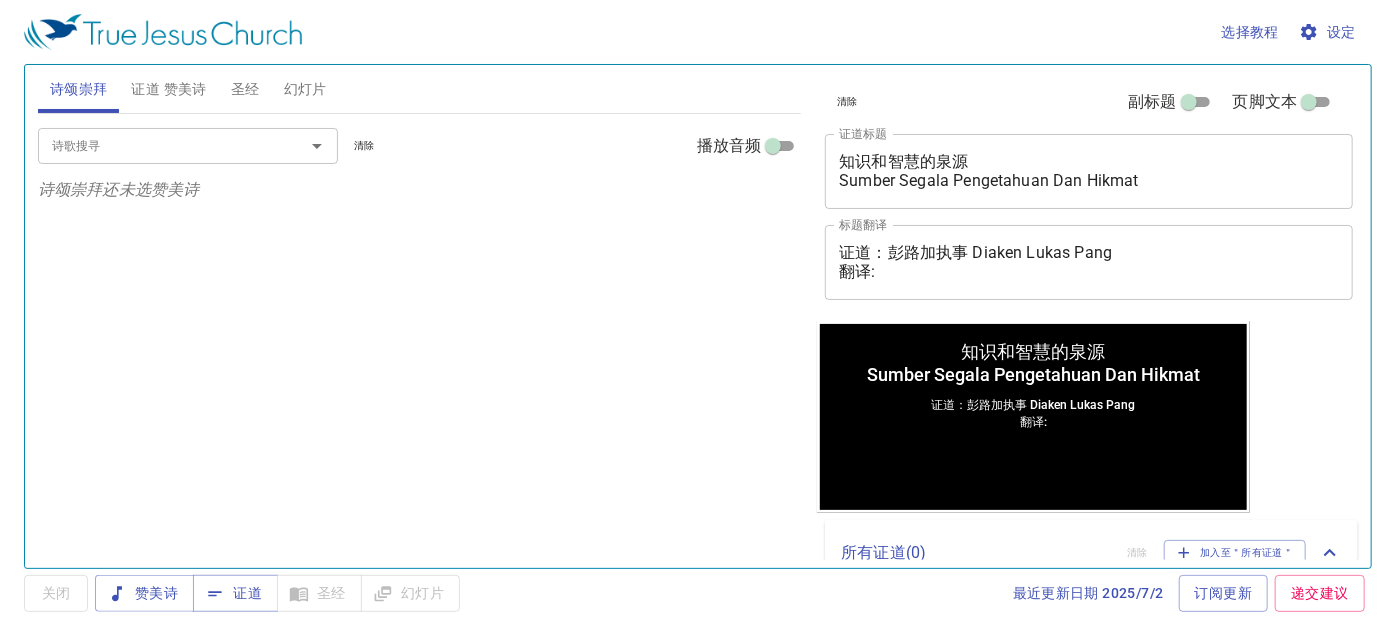click on "选择教程 设定 诗颂崇拜 证道 赞美诗 圣经 幻灯片 诗歌搜寻 诗歌搜寻   清除 播放音频 诗颂崇拜还未选赞美诗 诗歌搜寻 诗歌搜寻   清除 播放音频 证道还未选赞美诗 创世记 1 挑选圣经章节 (Ctrl + /) 挑选圣经章节 (Ctrl + /)   经文历史   上一节  (←, ↑)     下一节  (→, ↓) 显示 1 节 显示 2 节 显示 3 节 显示 4 节 显示 5 节 1 ﻿起初 ，　神 創造 天 地 。   Pada mulanya  Allah  menciptakan  langit  dan bumi .  2 地 是 空虛 混沌 ，淵 面 黑暗 ；　神 的靈 運行 在水 面 上 。   Bumi  belum berbentuk  dan kosong ; gelap gulita  menutupi  samudera raya , dan Roh  Allah  melayang-layang  di atas  permukaan  air .  3 神 說 ：要有 光 ，就有了光 。   Berfirmanlah  Allah : "Jadilah  terang ." Lalu terang  itu jadi .  4 神 看 光 是好的 ，就把光 暗 分開了 。   Allah  melihat  bahwa  terang  itu baik , lalu dipisahkan-Nyalah  terang  itu dari  gelap .  5 神 稱 6" at bounding box center [698, 319] 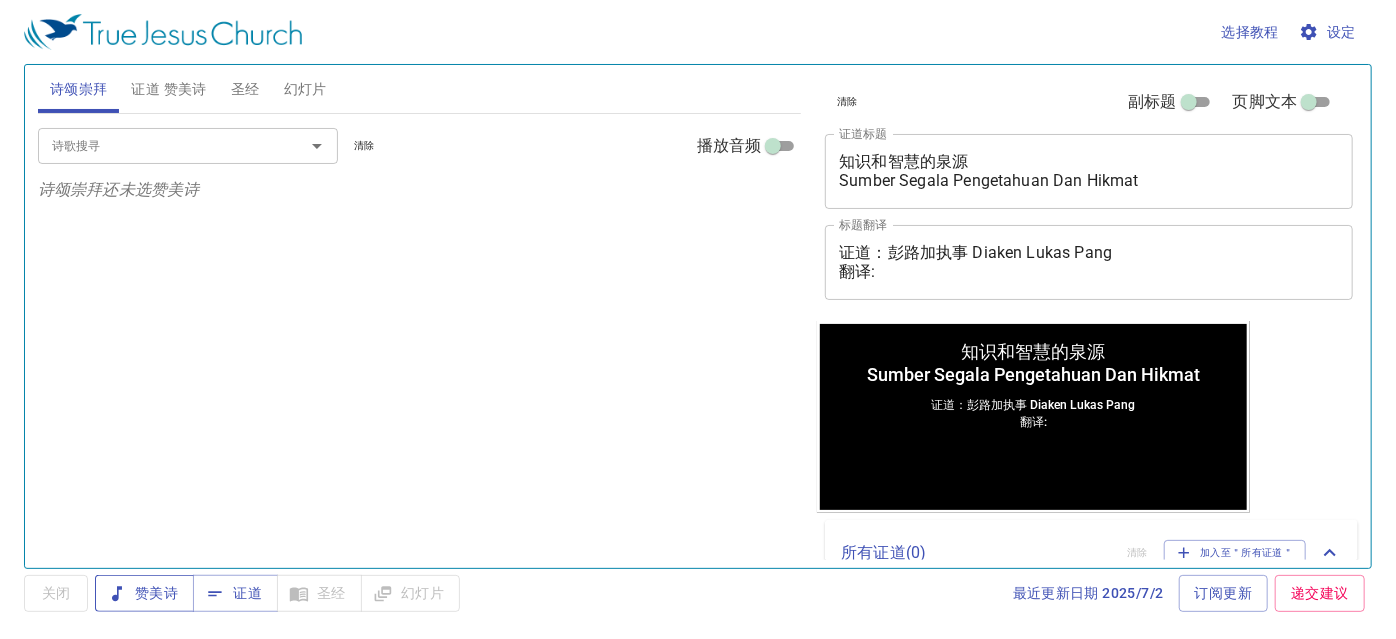 click on "赞美诗" at bounding box center [144, 593] 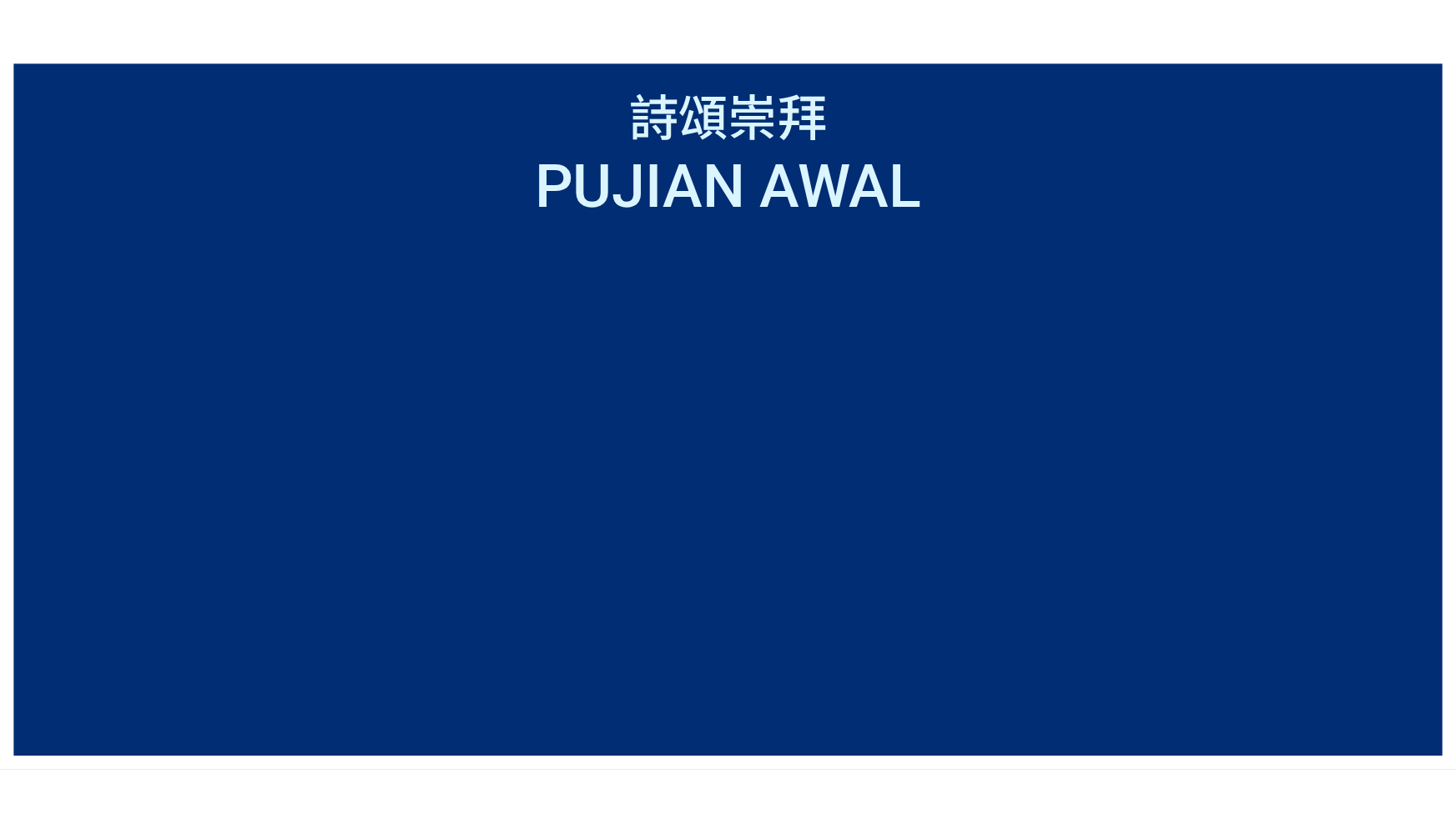 scroll, scrollTop: 0, scrollLeft: 0, axis: both 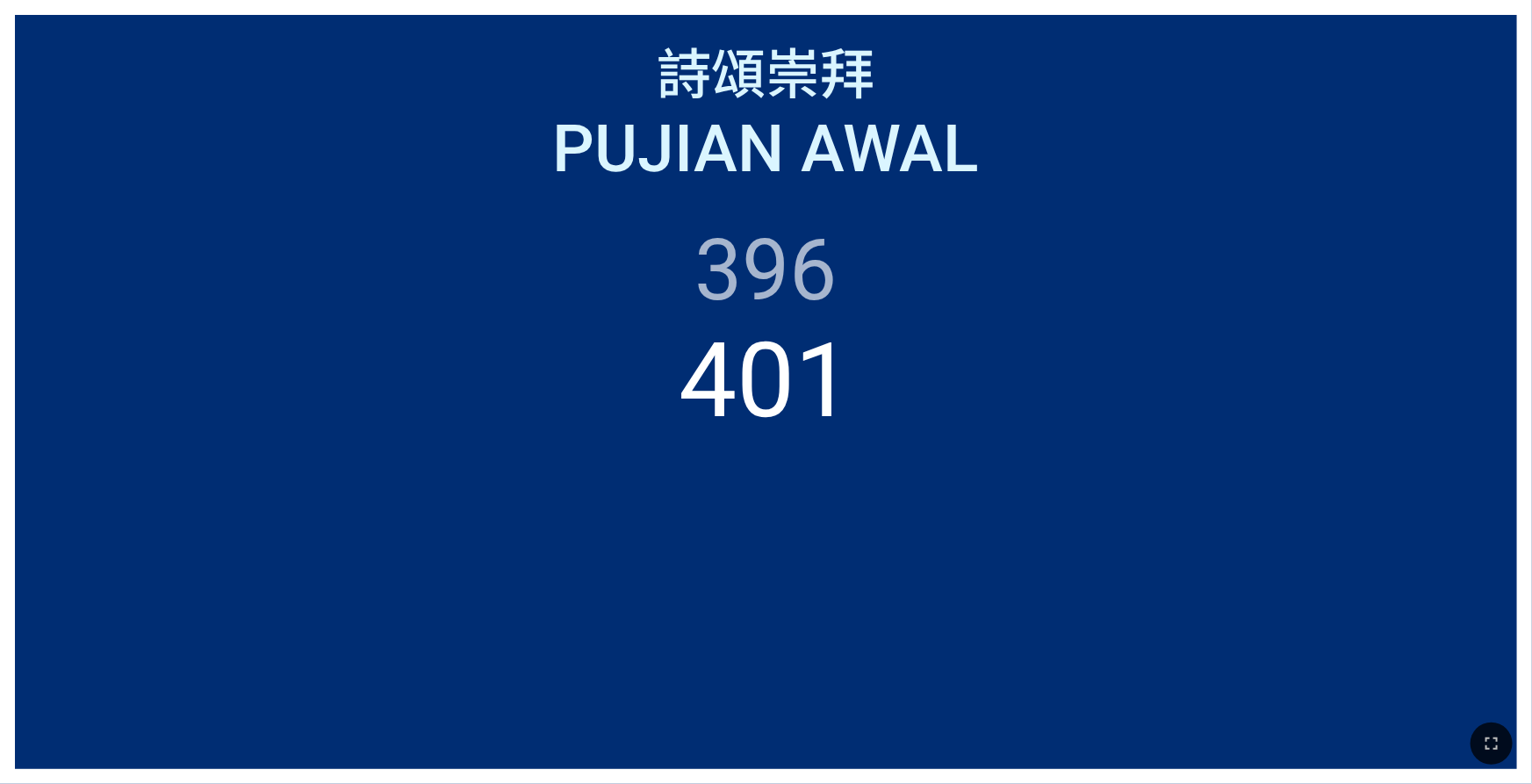 drag, startPoint x: 1492, startPoint y: 737, endPoint x: 1480, endPoint y: 780, distance: 44.643029 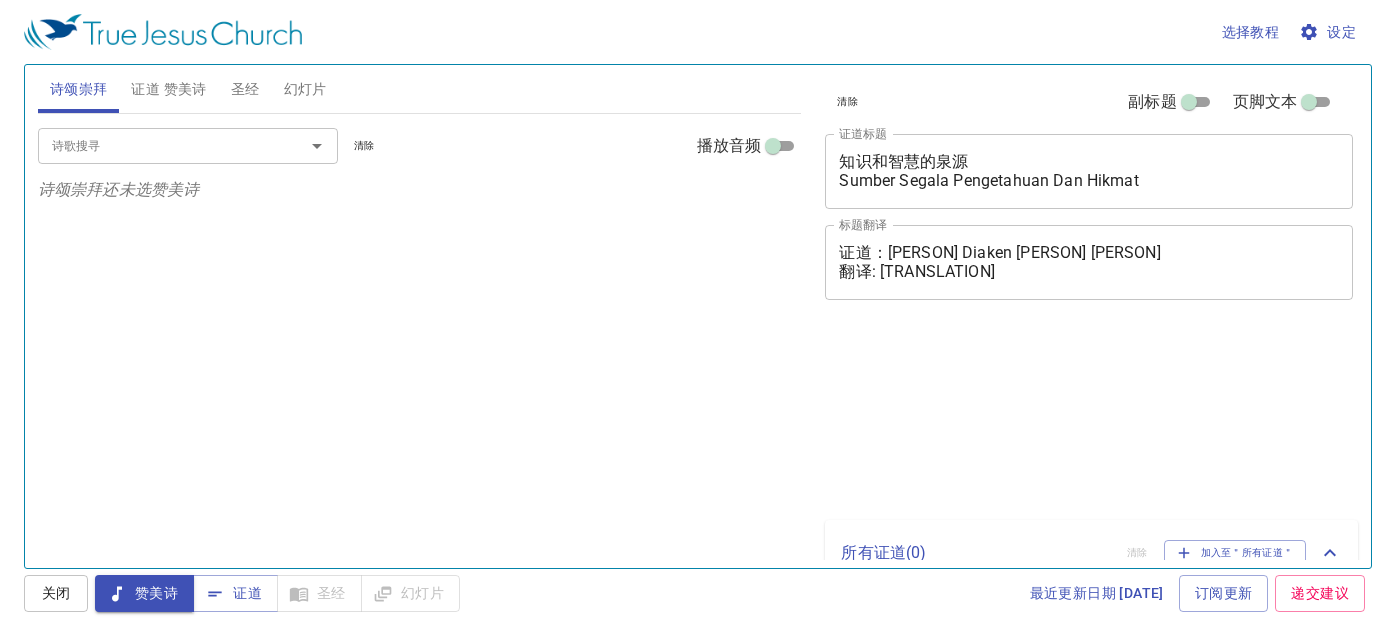 scroll, scrollTop: 0, scrollLeft: 0, axis: both 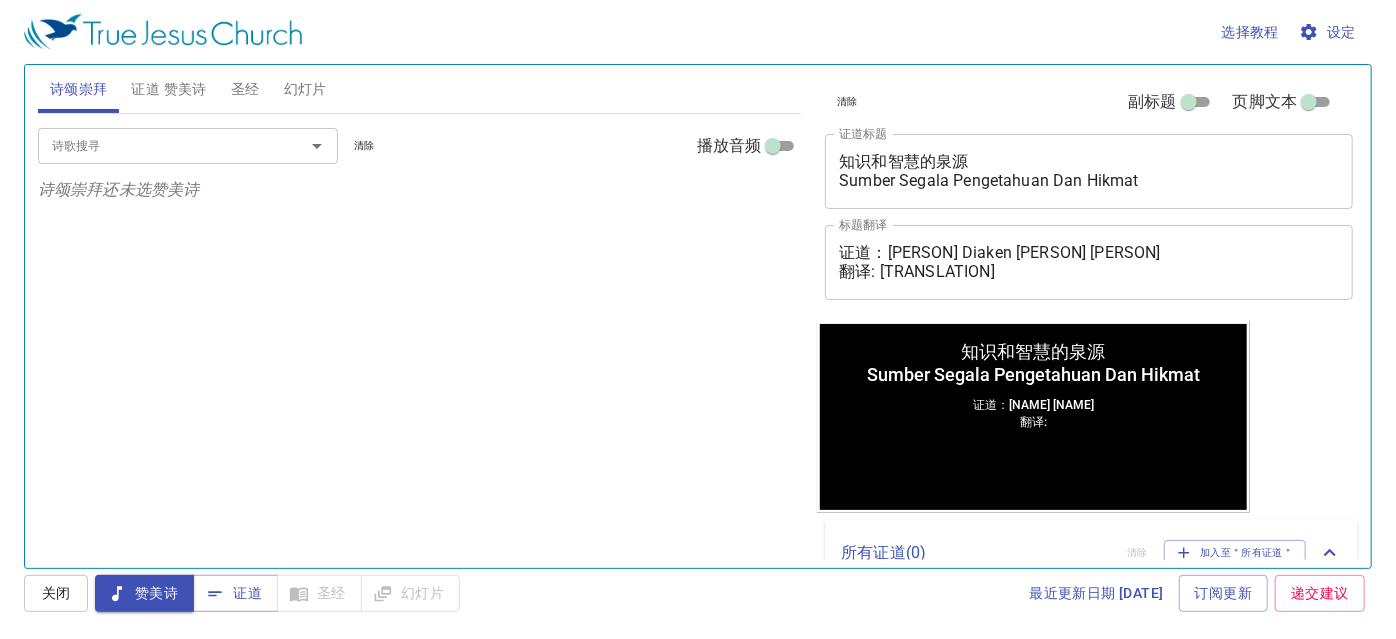 click on "诗歌搜寻" at bounding box center (158, 145) 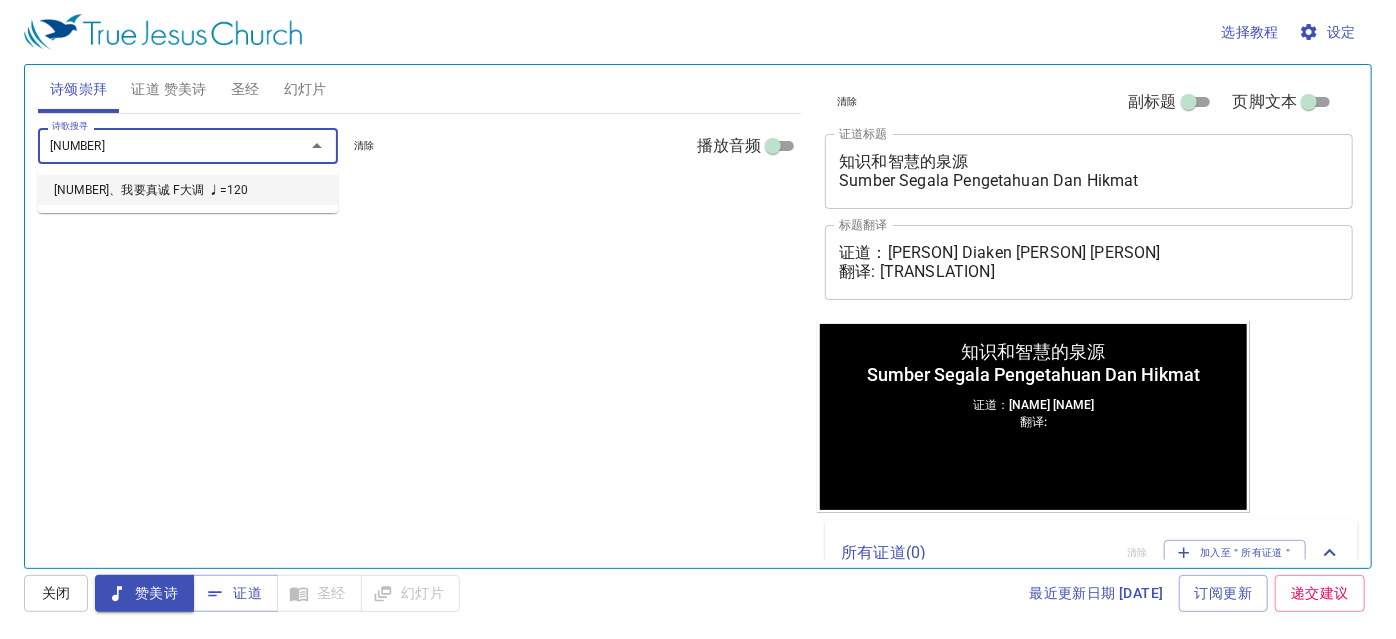 click on "396、我要真诚 F大调 ♩=120" at bounding box center [188, 190] 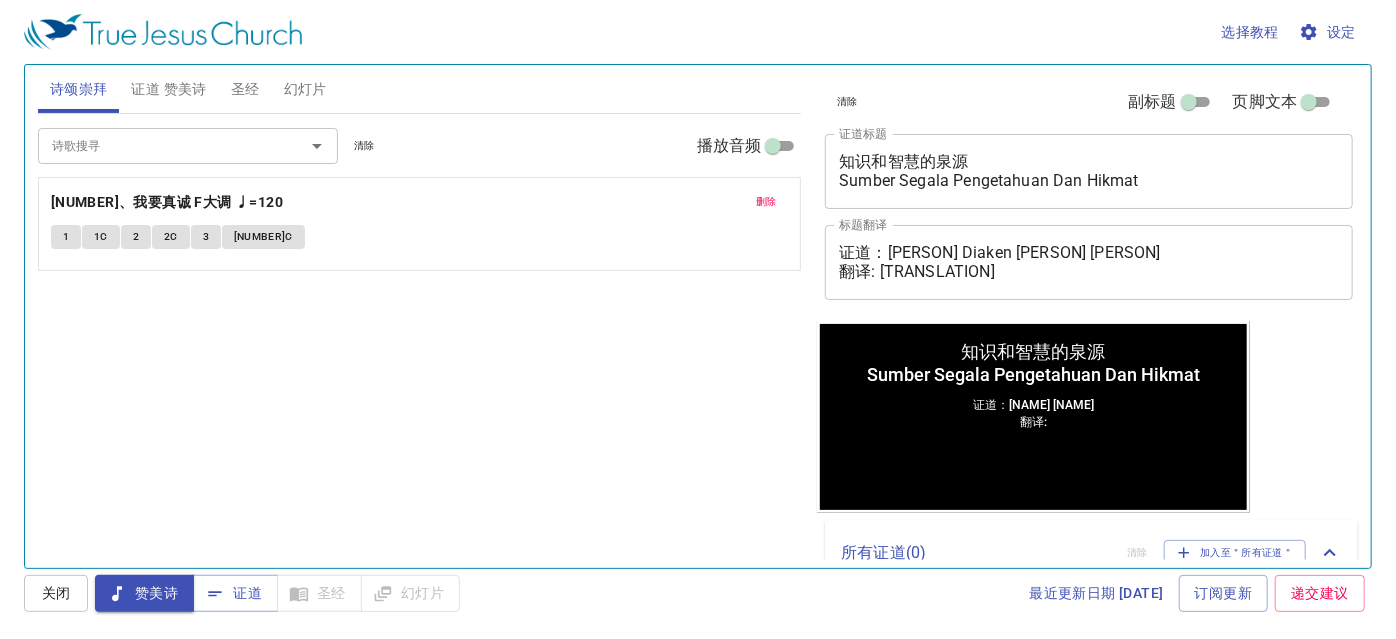 drag, startPoint x: 167, startPoint y: 195, endPoint x: 157, endPoint y: 214, distance: 21.470911 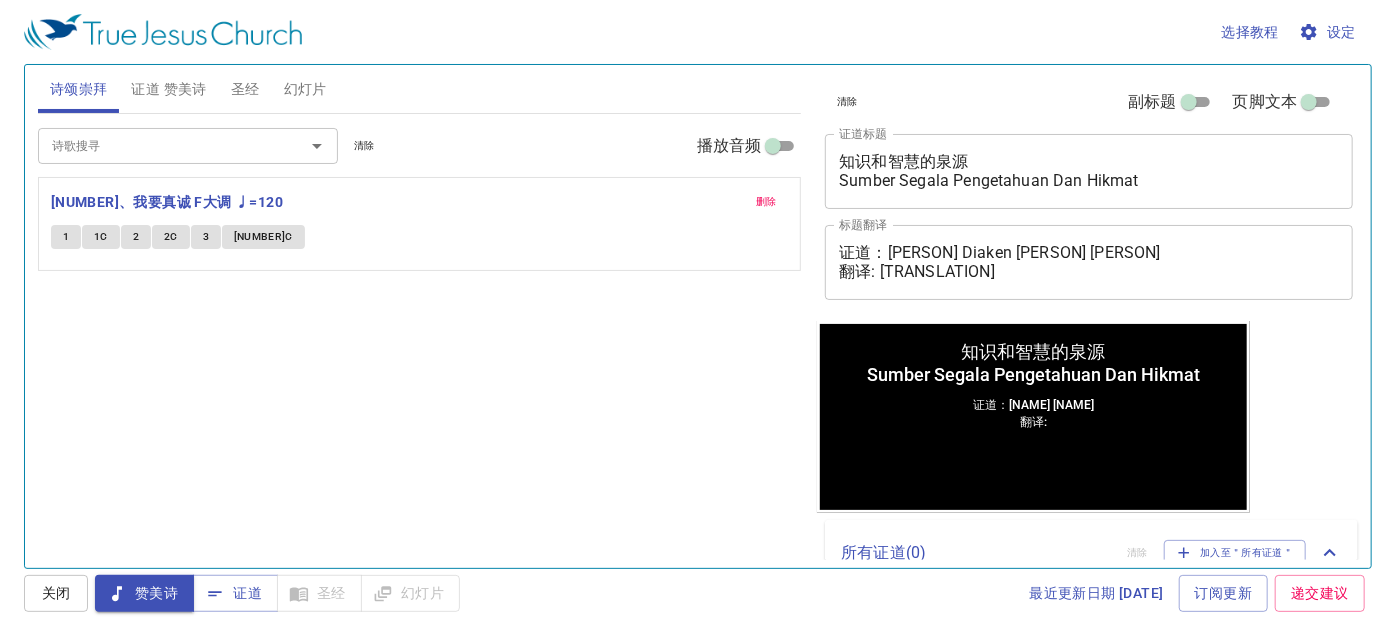 click on "证道：彭路加执事 Diaken Lukas Pang
翻译:" at bounding box center [1089, 262] 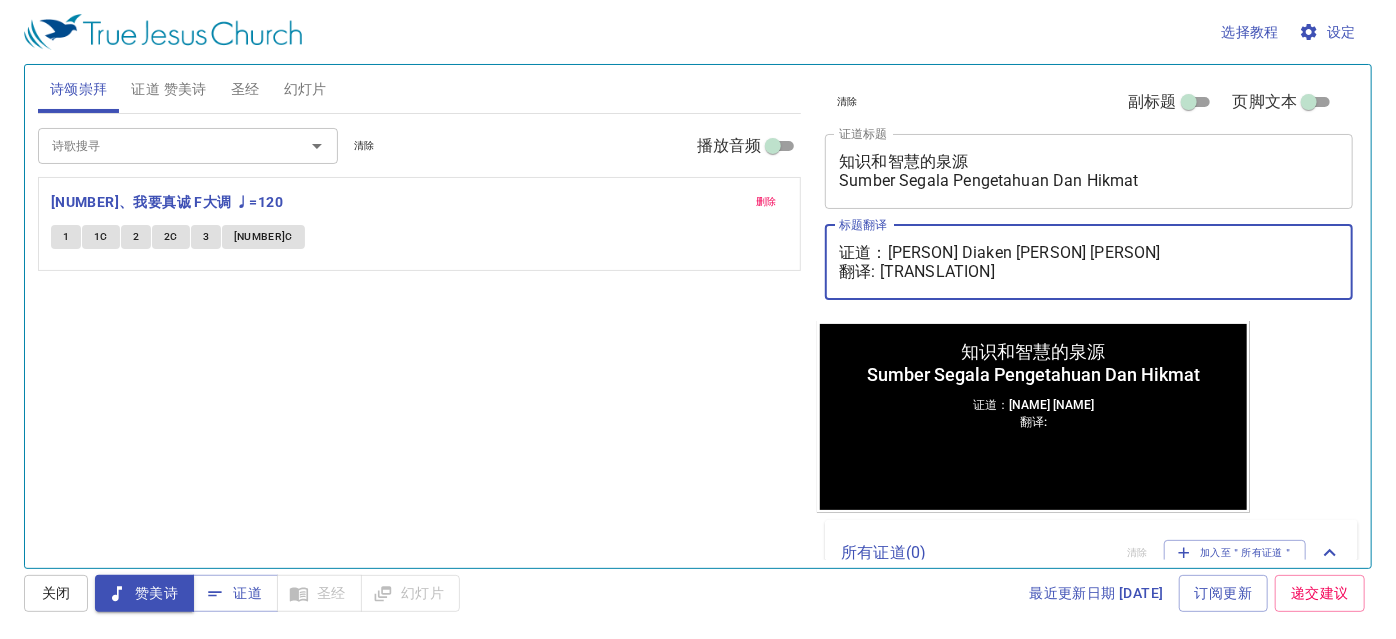 click on "证道：彭路加执事 Diaken Lukas Pang
翻译:" at bounding box center [1089, 262] 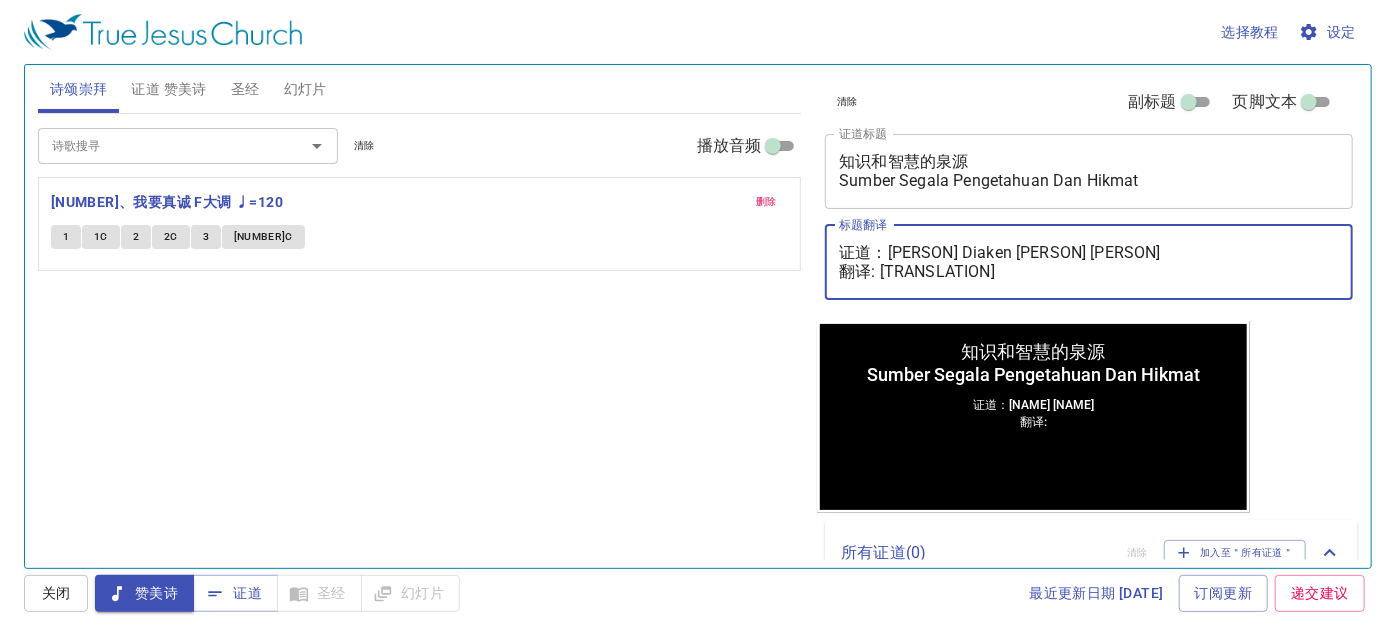 click on "证道：彭路加执事 Diaken Lukas Pang
翻译:" at bounding box center [1089, 262] 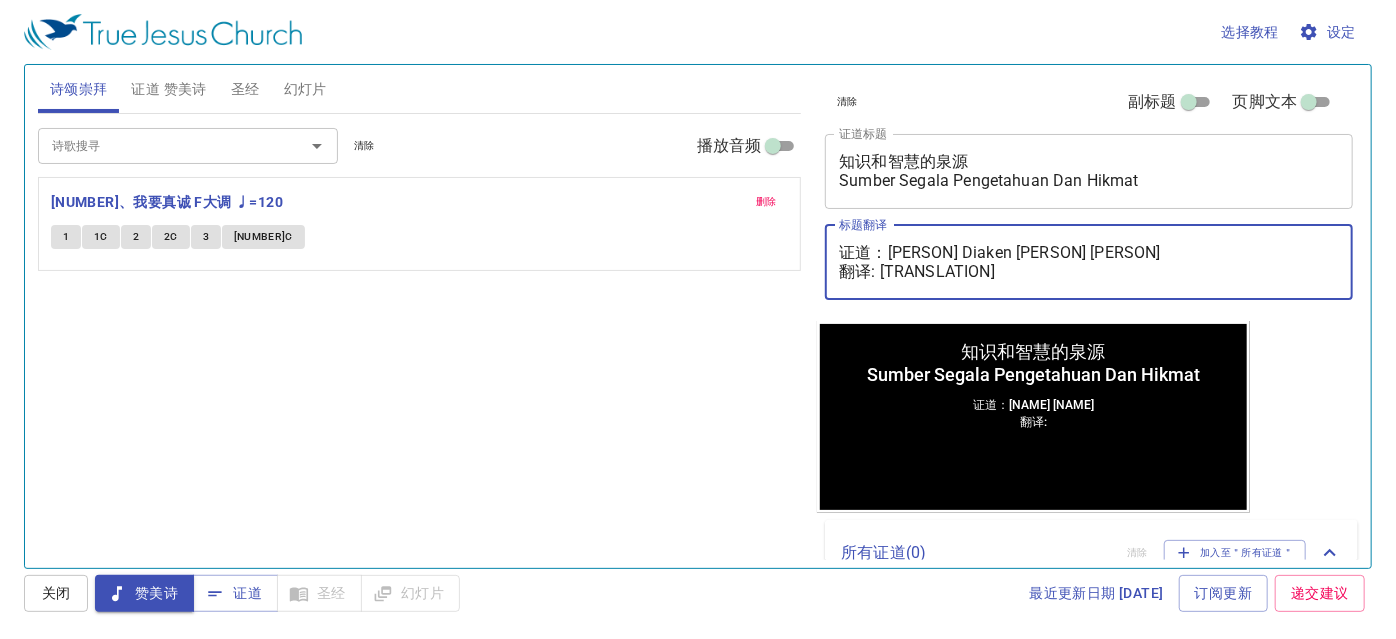 click on "证道 赞美诗" at bounding box center (168, 89) 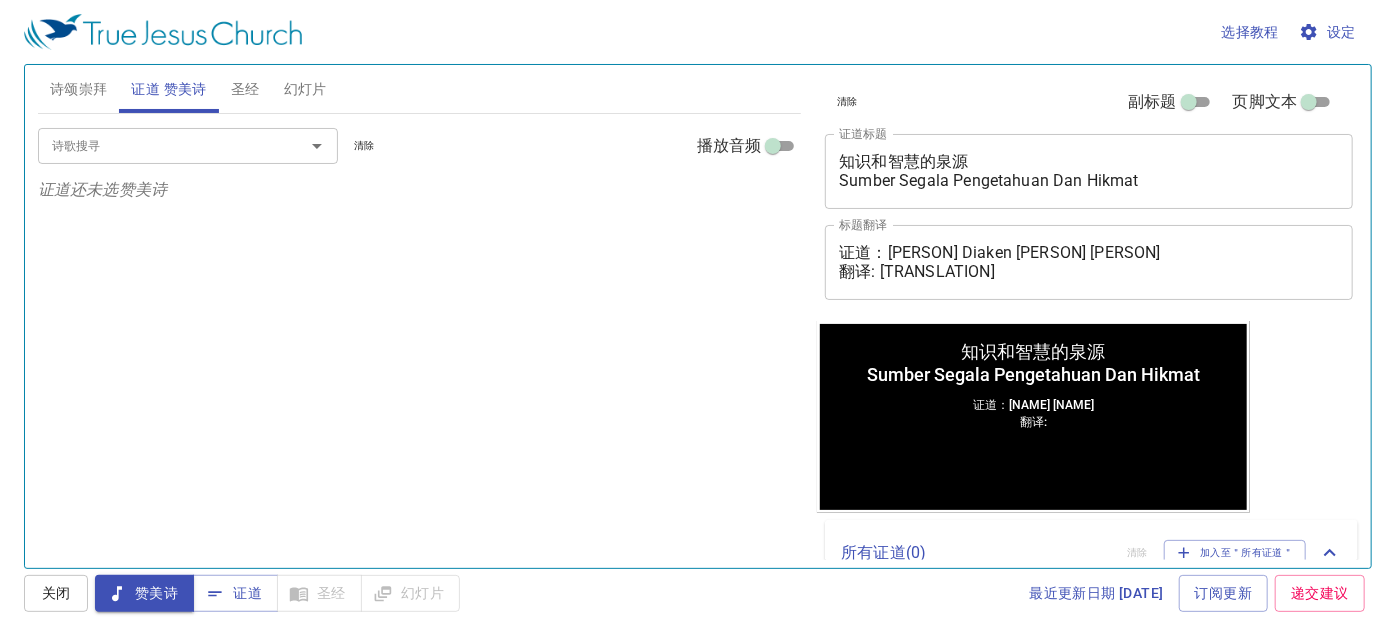 click on "诗歌搜寻" at bounding box center [158, 145] 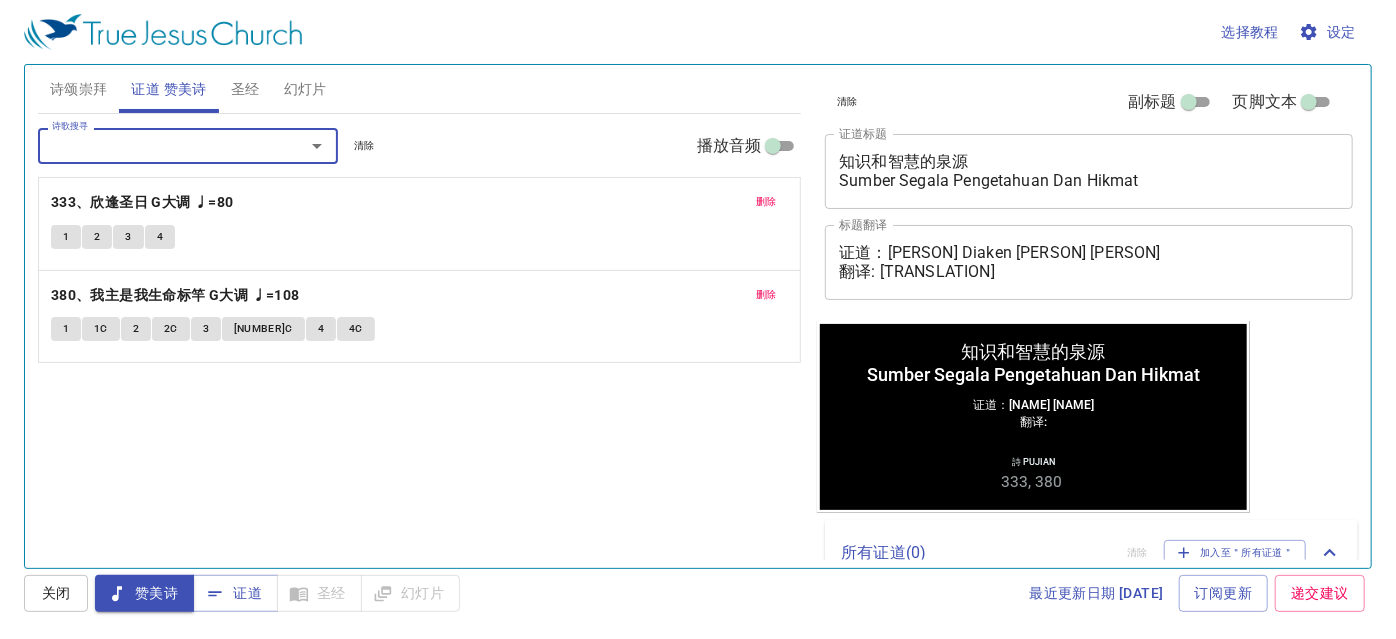 click on "证道：彭路加执事 Diaken Lukas Pang
翻译:" at bounding box center [1089, 262] 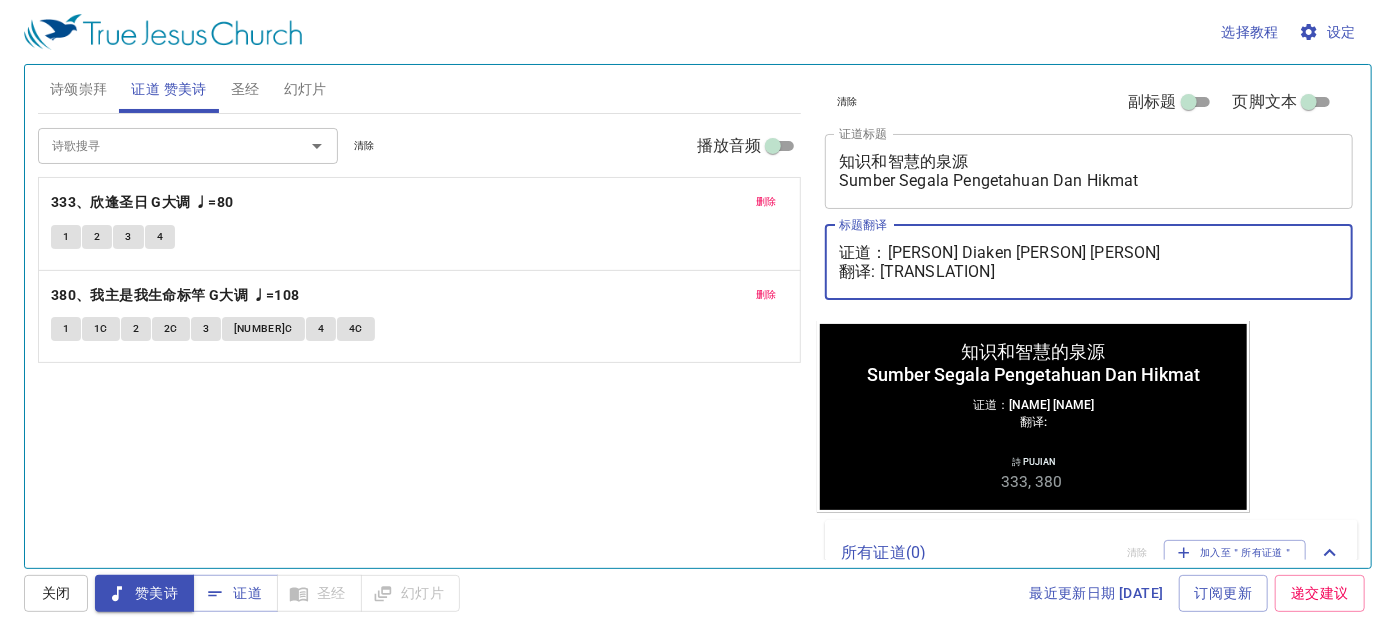 type on "证道：彭路加执事 Diaken Lukas Pang
翻译:" 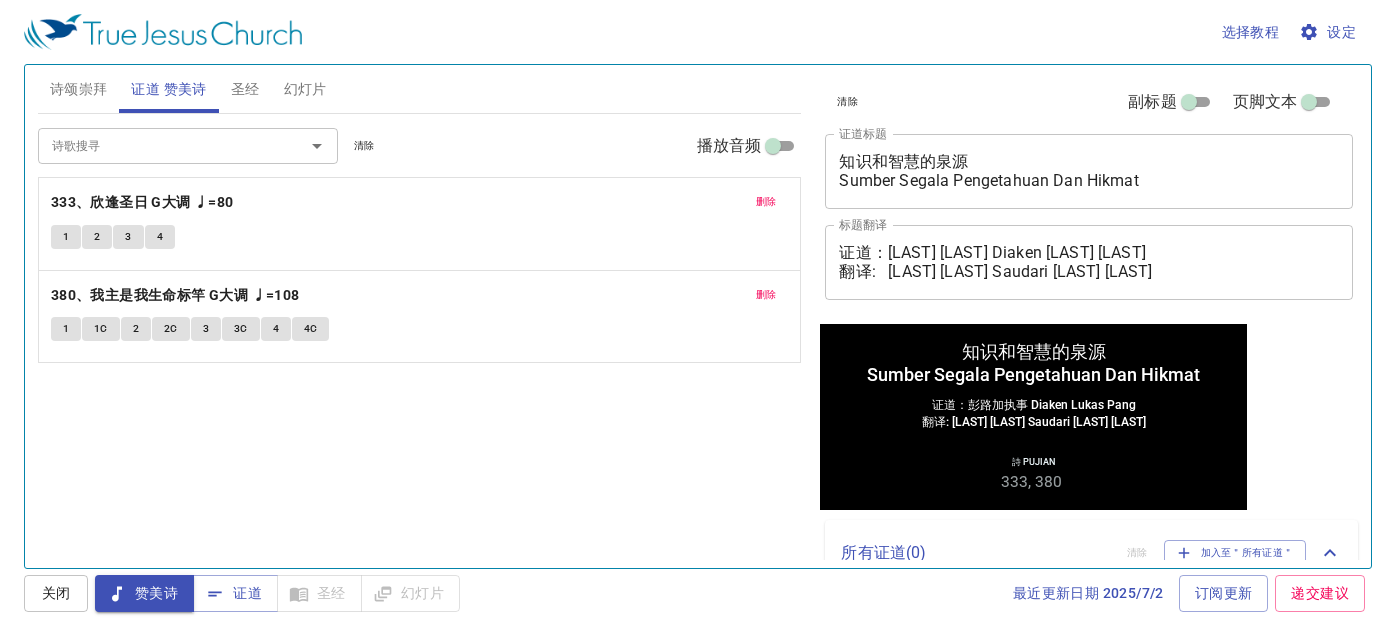 scroll, scrollTop: 0, scrollLeft: 0, axis: both 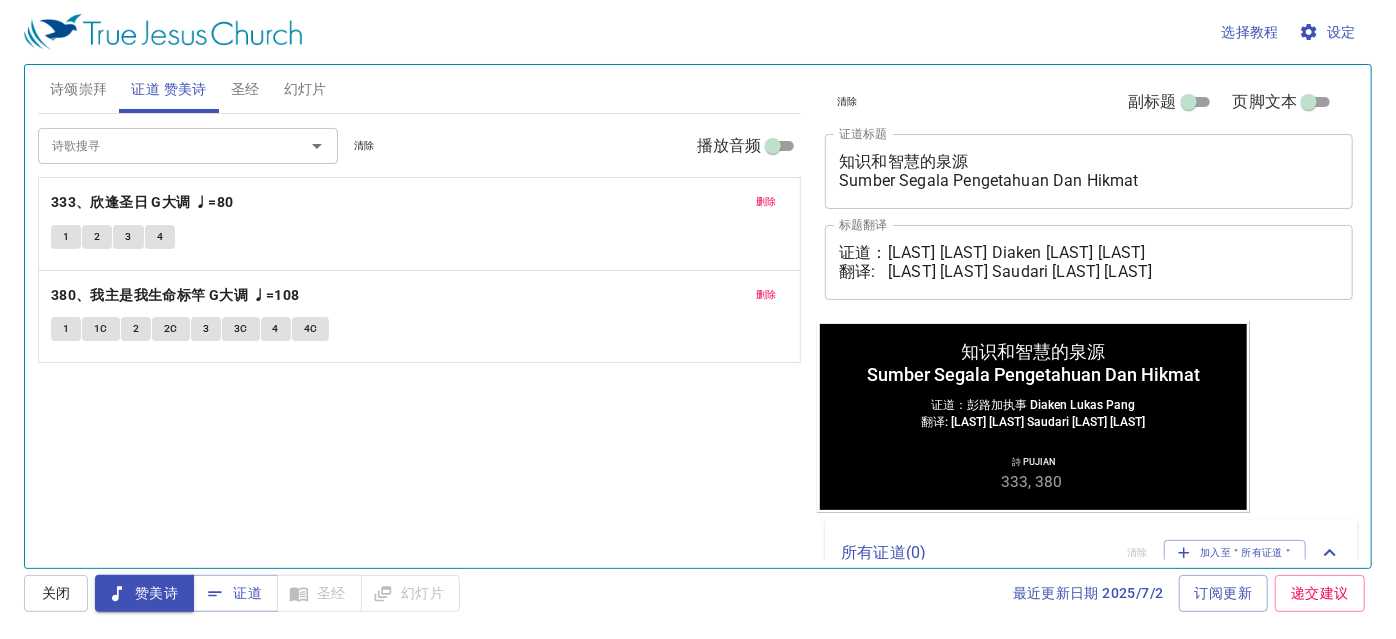 click on "诗颂崇拜" at bounding box center [79, 89] 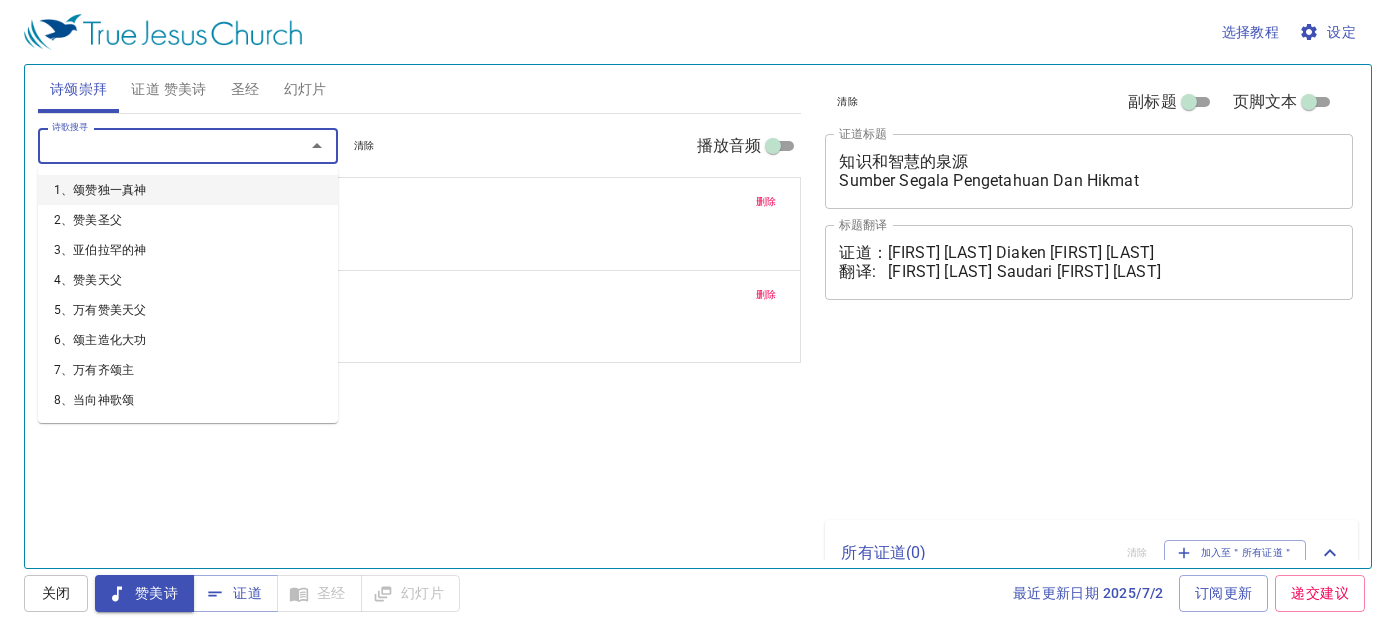 scroll, scrollTop: 0, scrollLeft: 0, axis: both 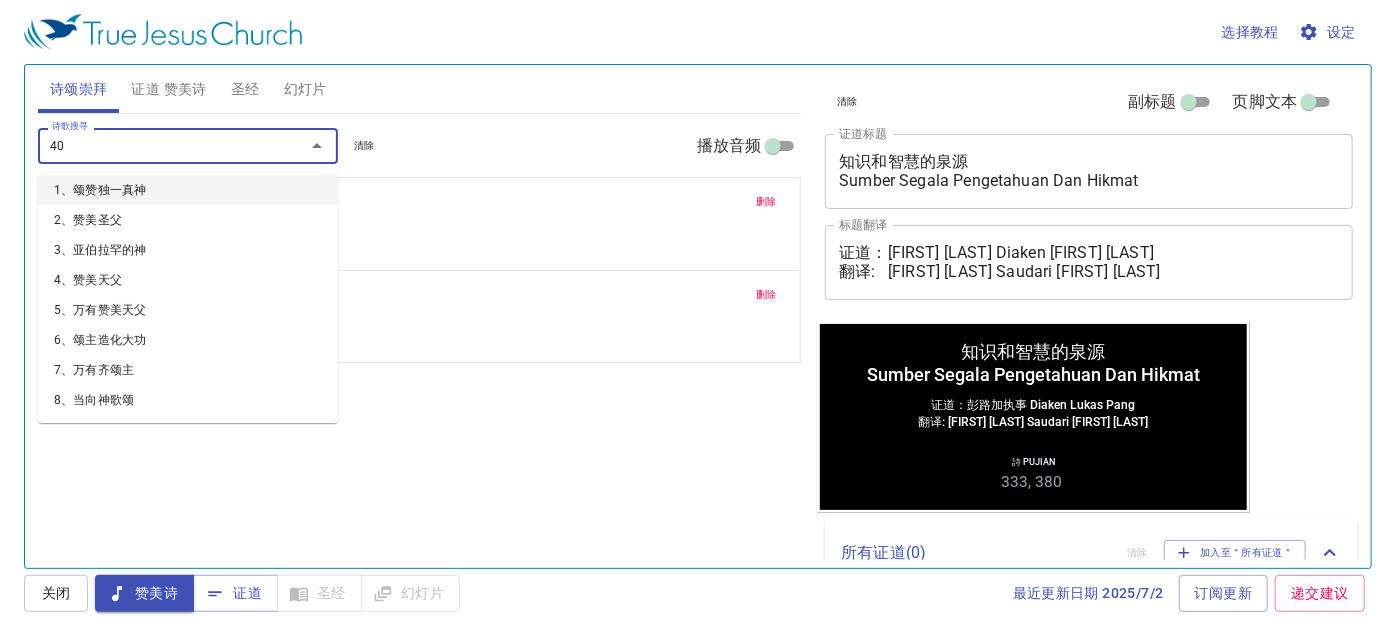 type on "402" 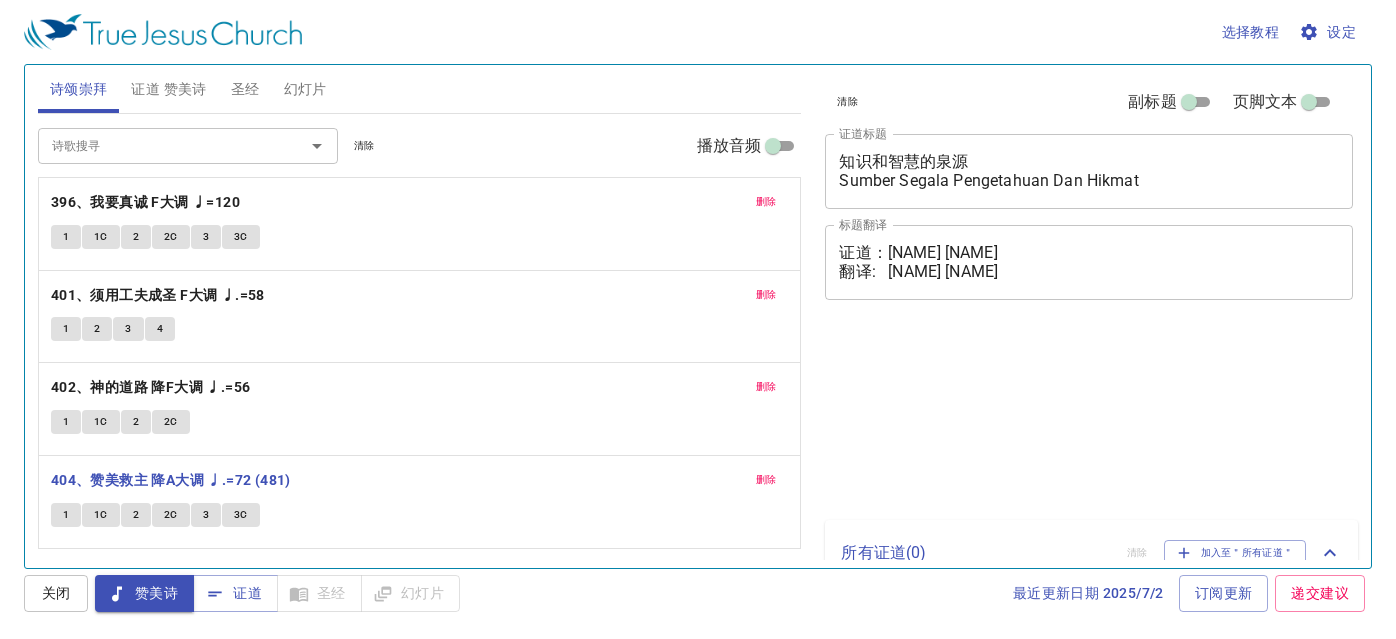 scroll, scrollTop: 0, scrollLeft: 0, axis: both 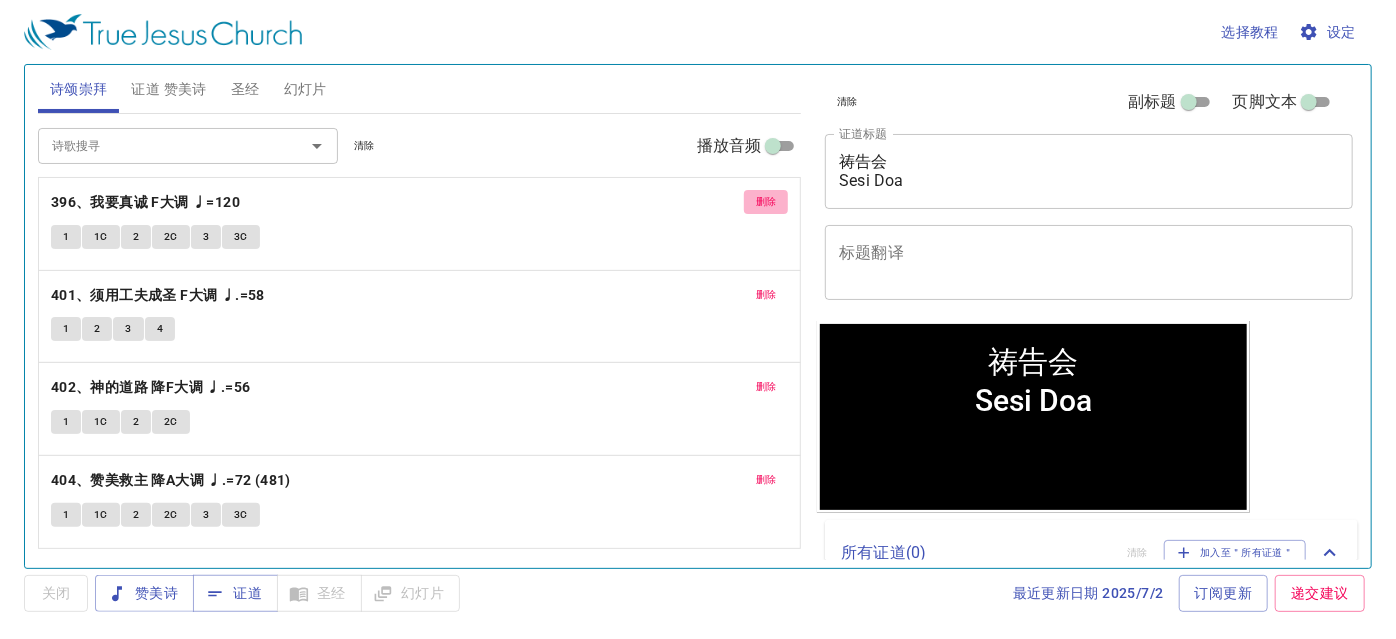 click on "删除" at bounding box center (766, 202) 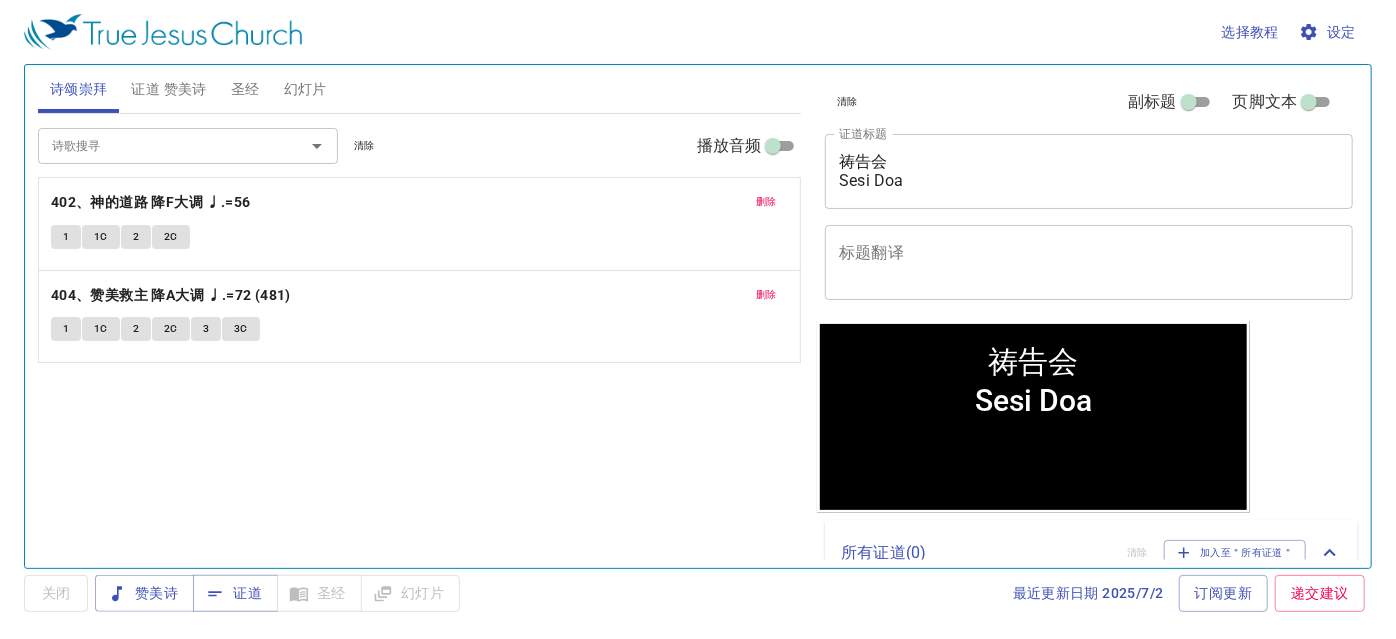 click on "删除" at bounding box center (766, 202) 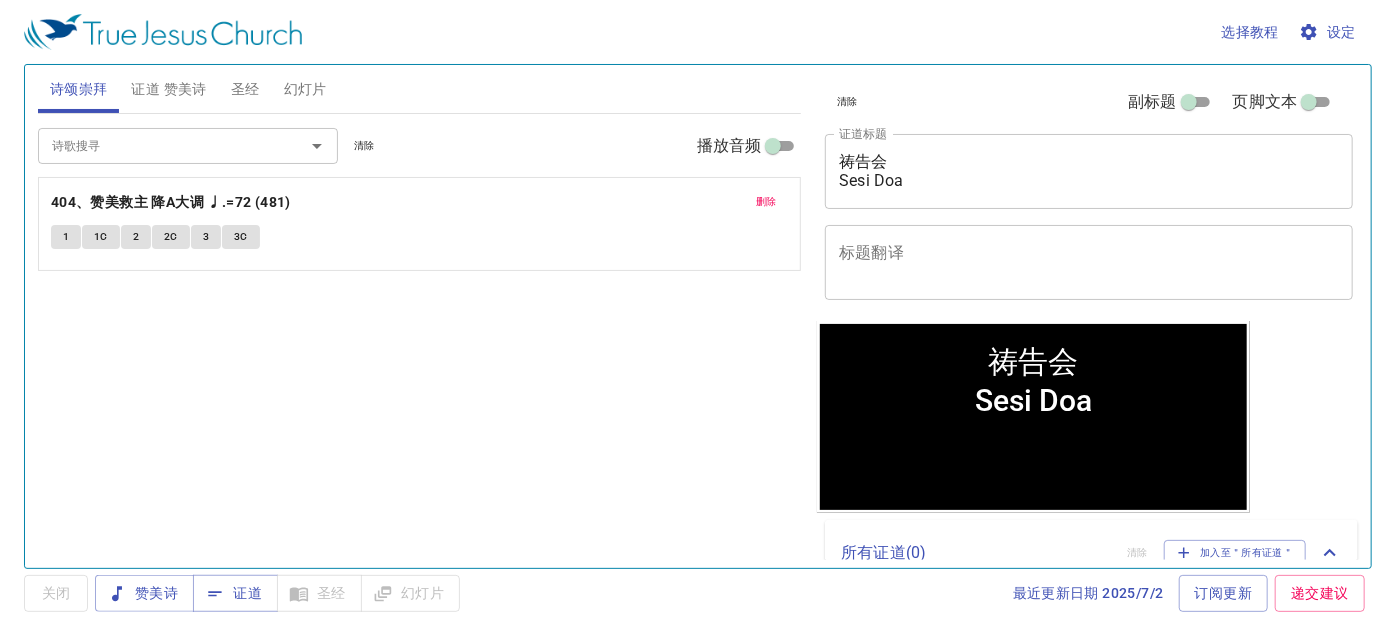 drag, startPoint x: 767, startPoint y: 206, endPoint x: 762, endPoint y: 223, distance: 17.720045 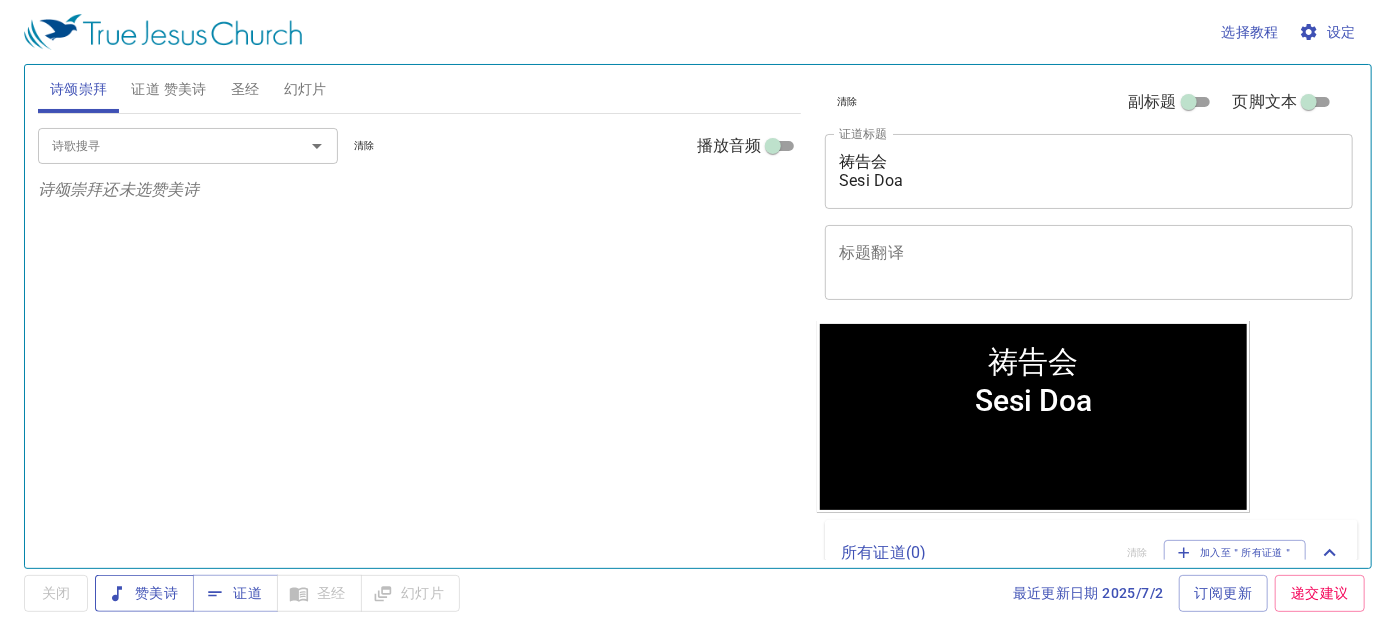 click on "赞美诗" at bounding box center [144, 593] 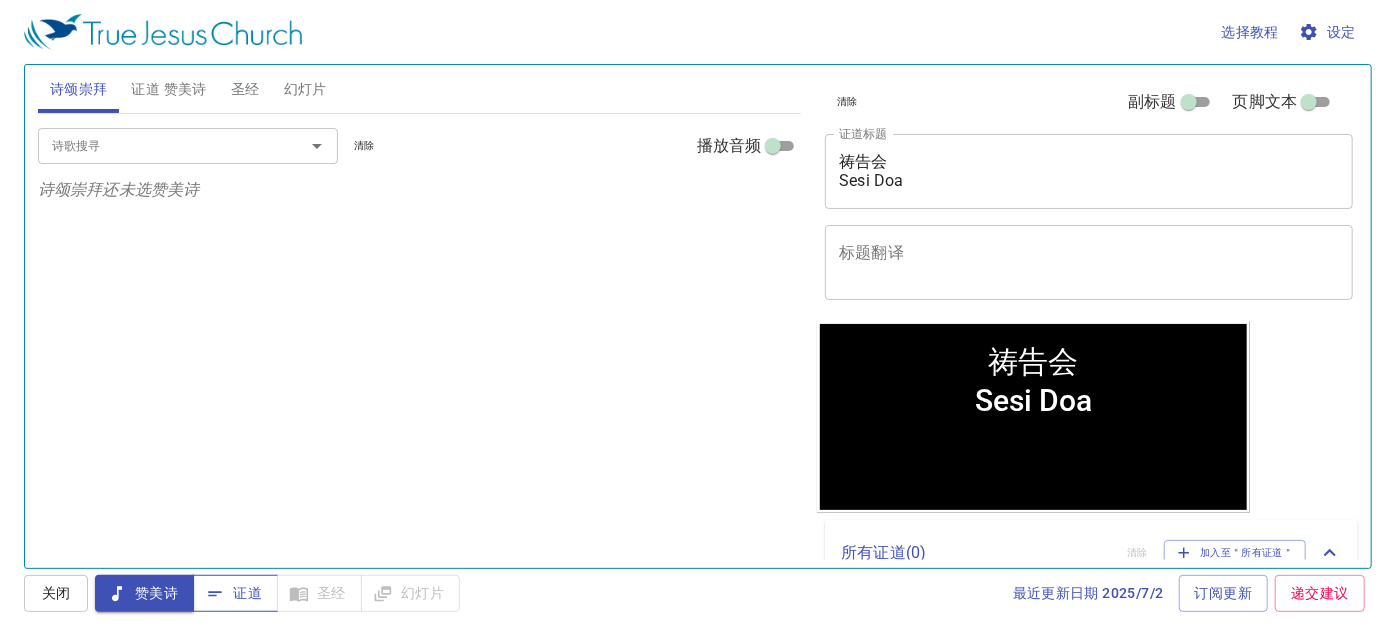 click on "证道" at bounding box center [235, 593] 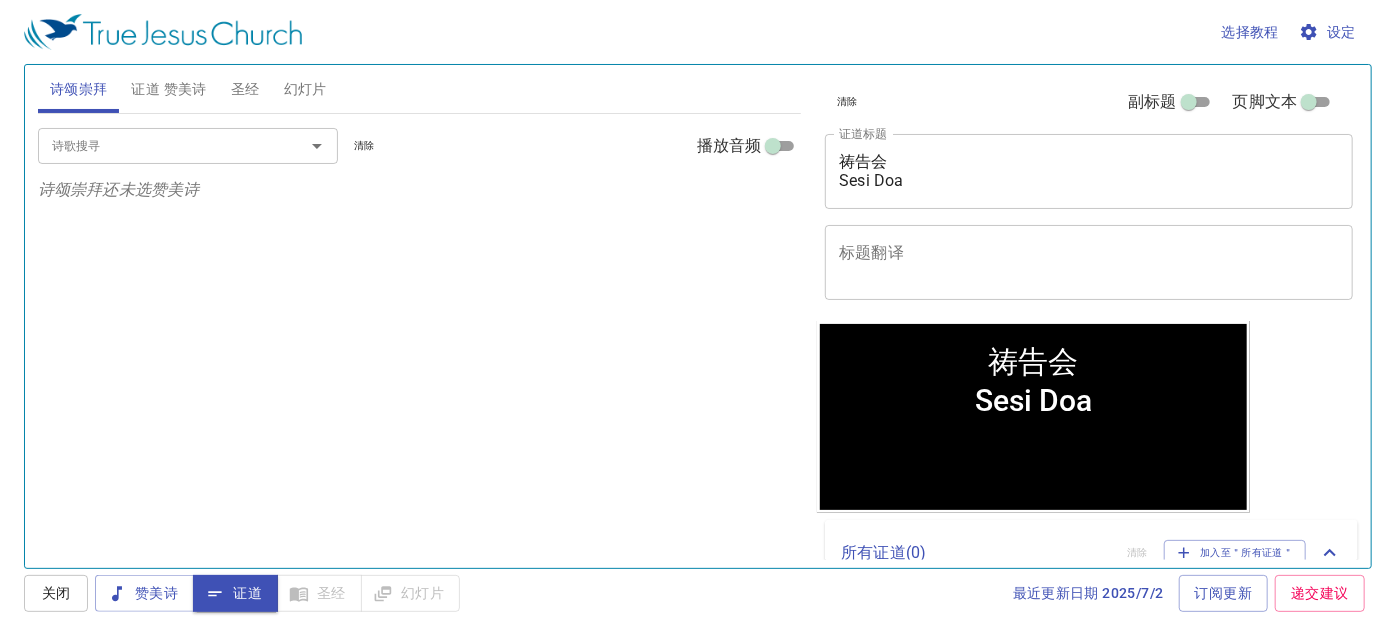 click on "圣经" at bounding box center [245, 89] 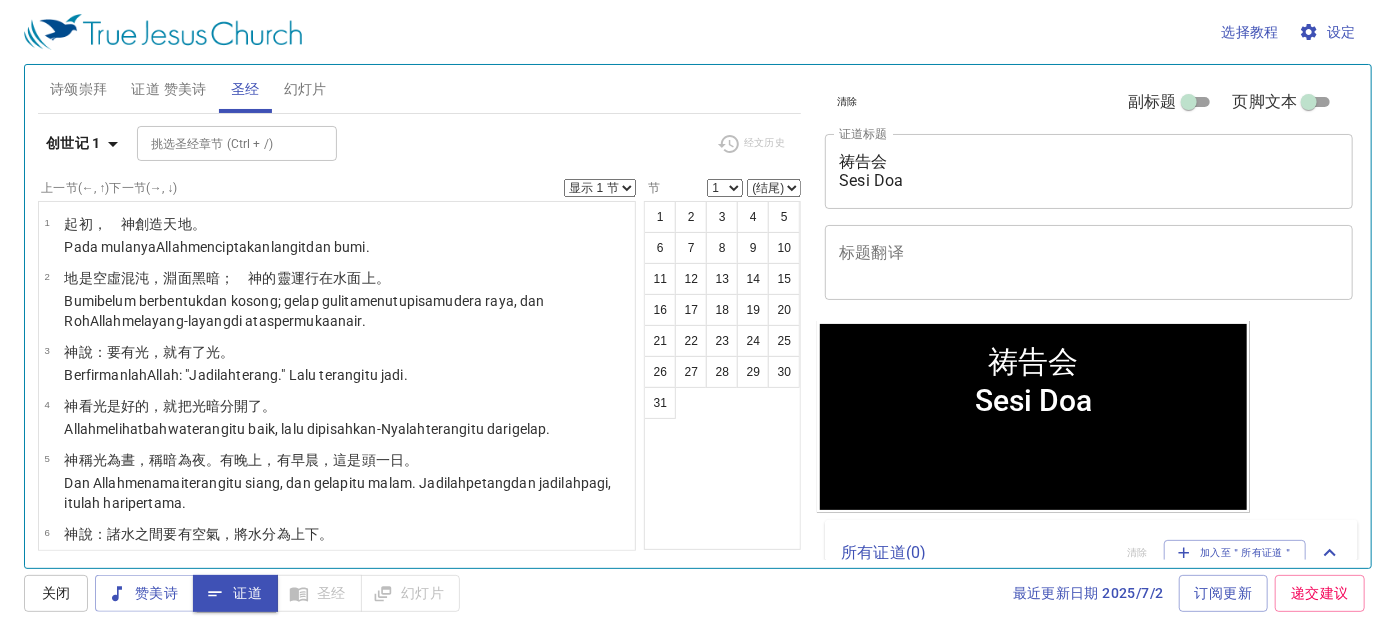 click on "创世记 1" at bounding box center [73, 143] 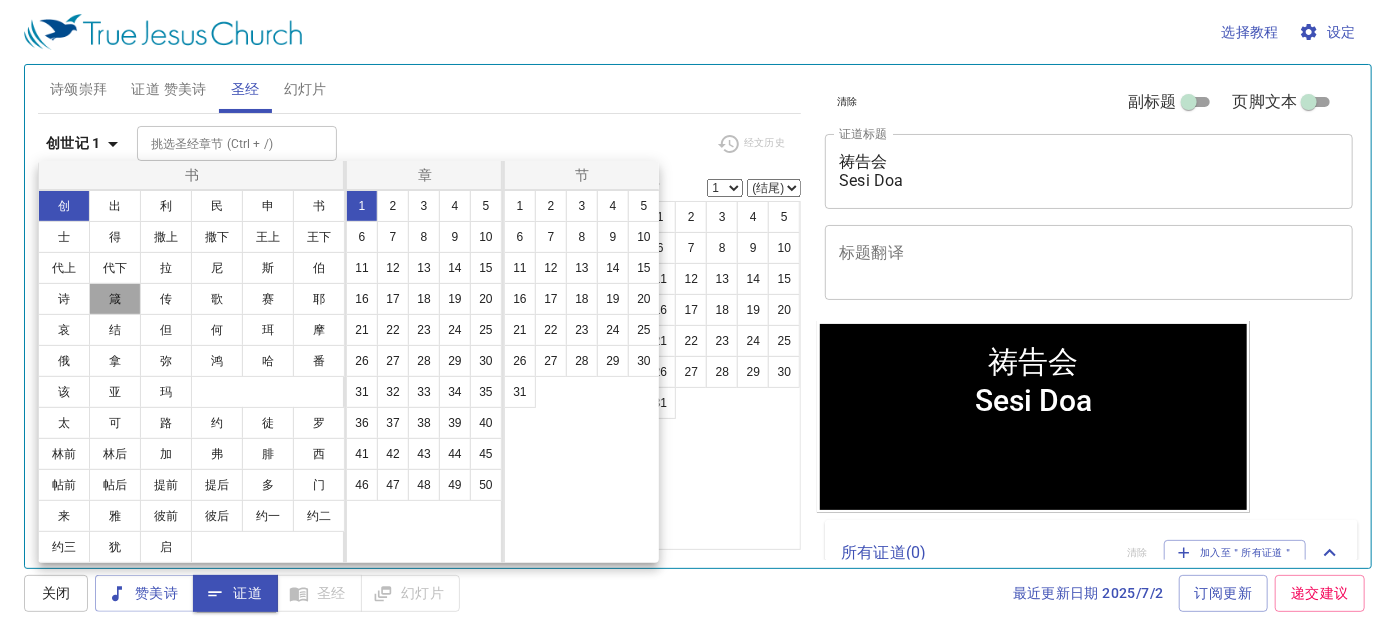 click on "箴" at bounding box center (115, 299) 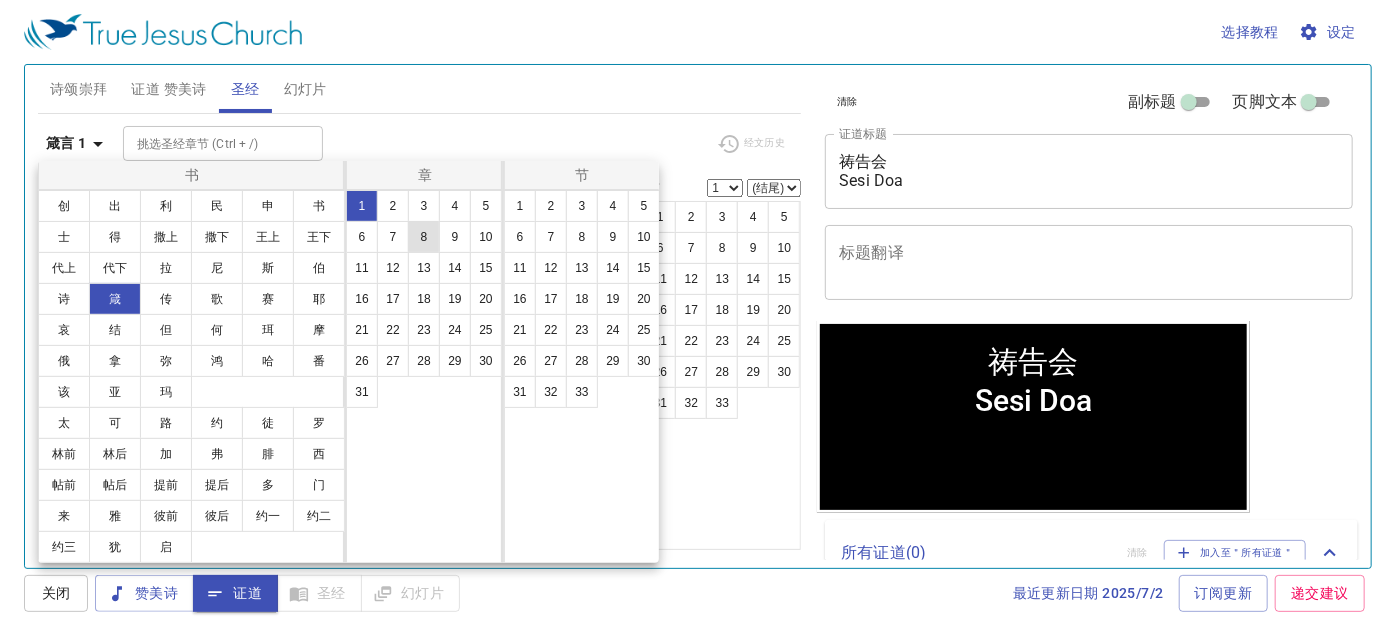 click on "8" at bounding box center (424, 237) 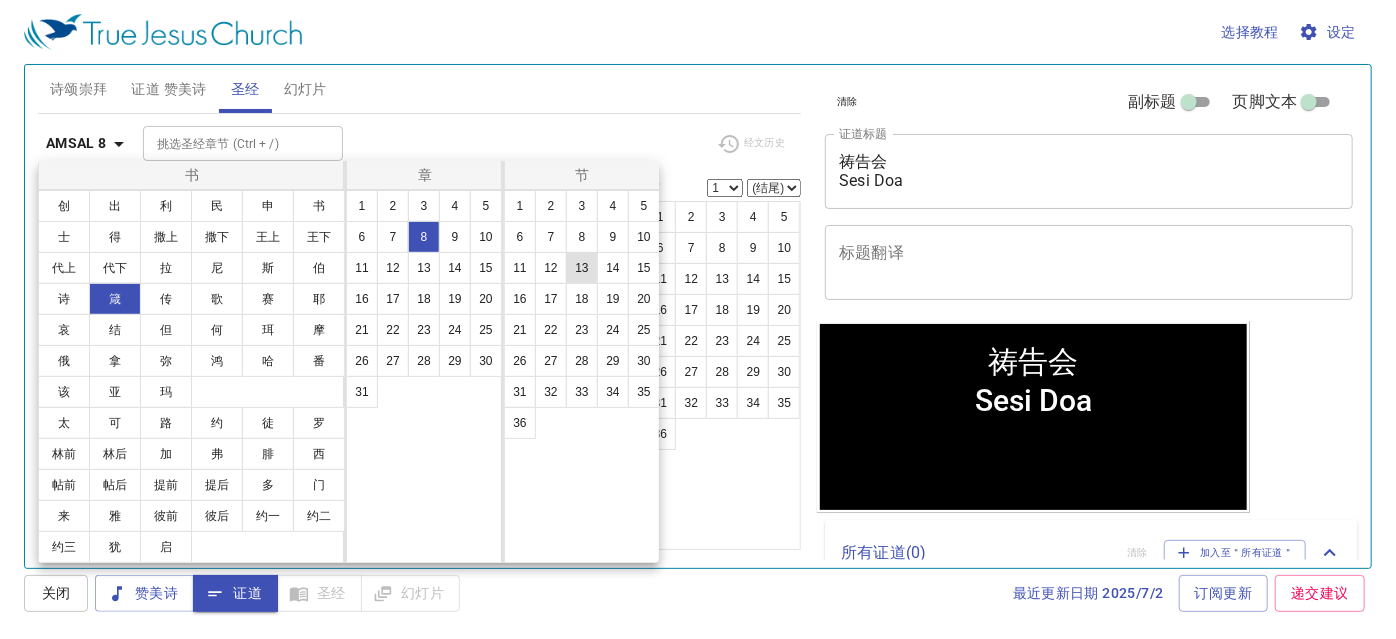 click on "13" at bounding box center [582, 268] 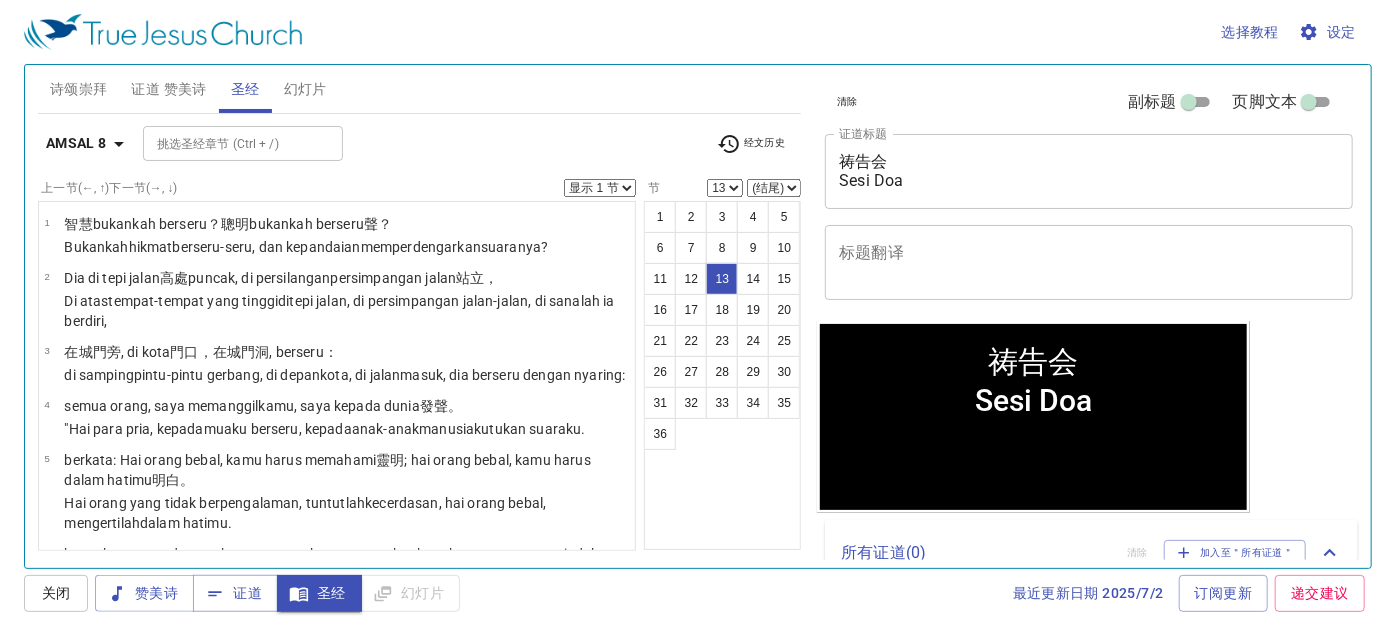 scroll, scrollTop: 678, scrollLeft: 0, axis: vertical 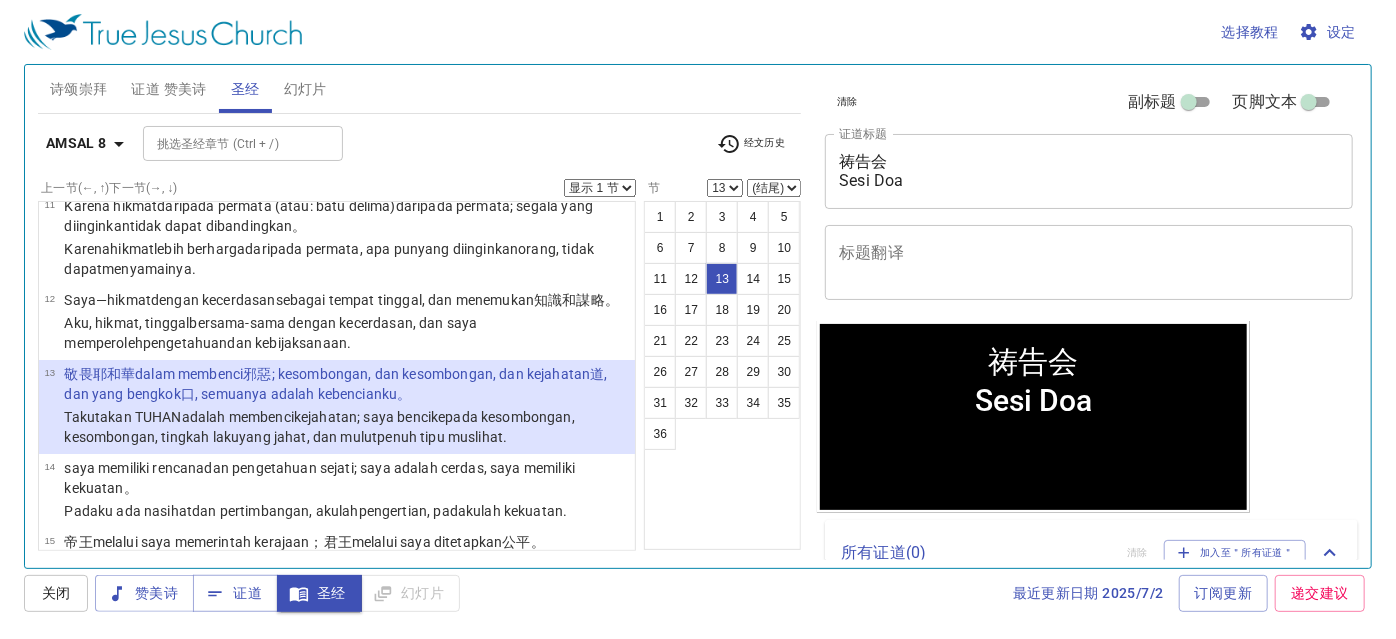 type 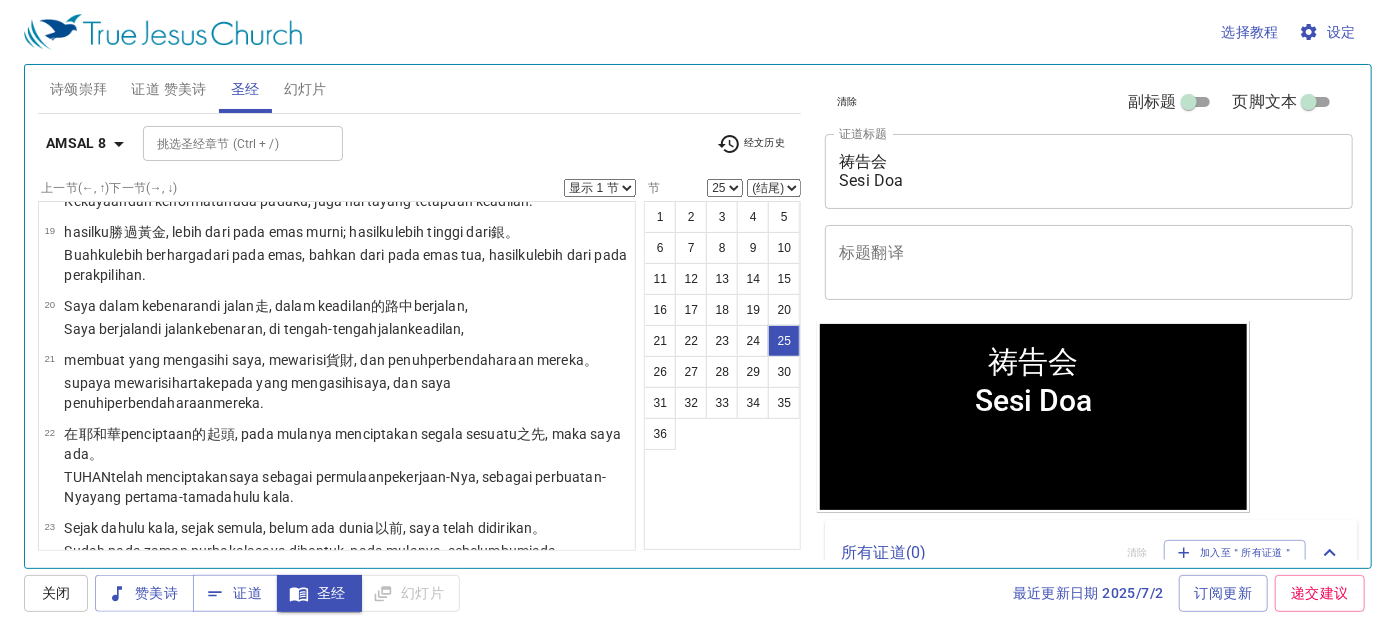 scroll, scrollTop: 1446, scrollLeft: 0, axis: vertical 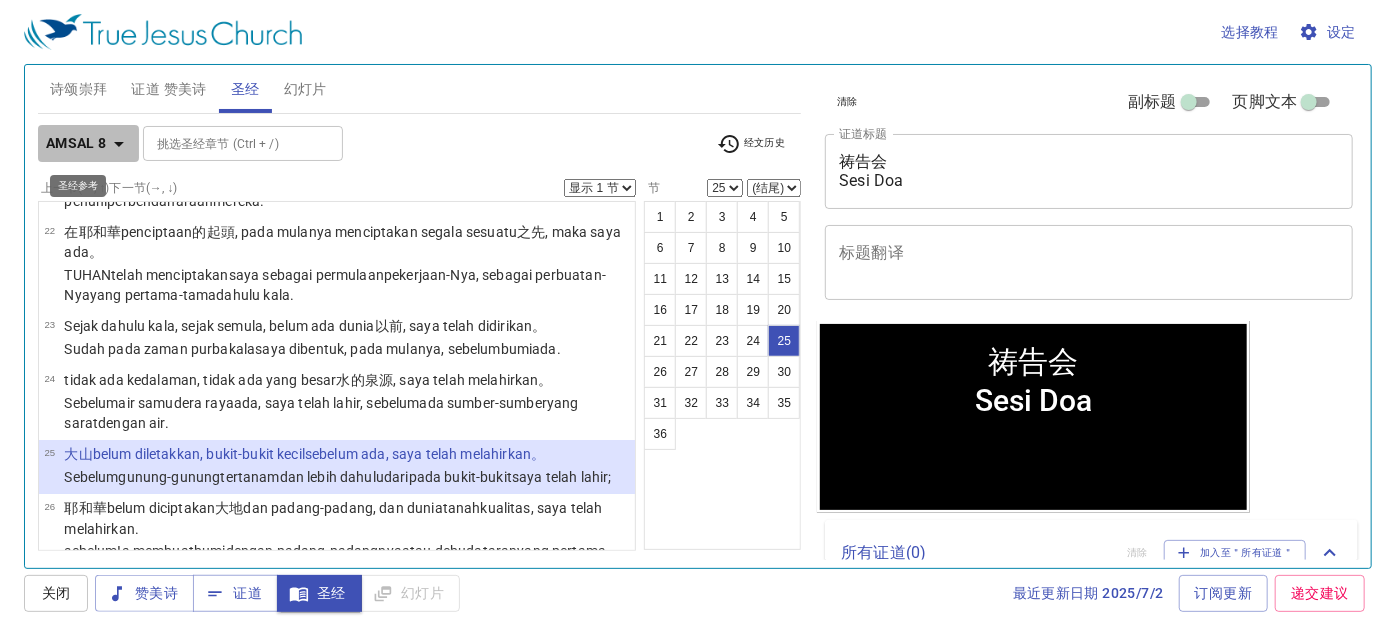 click at bounding box center [119, 144] 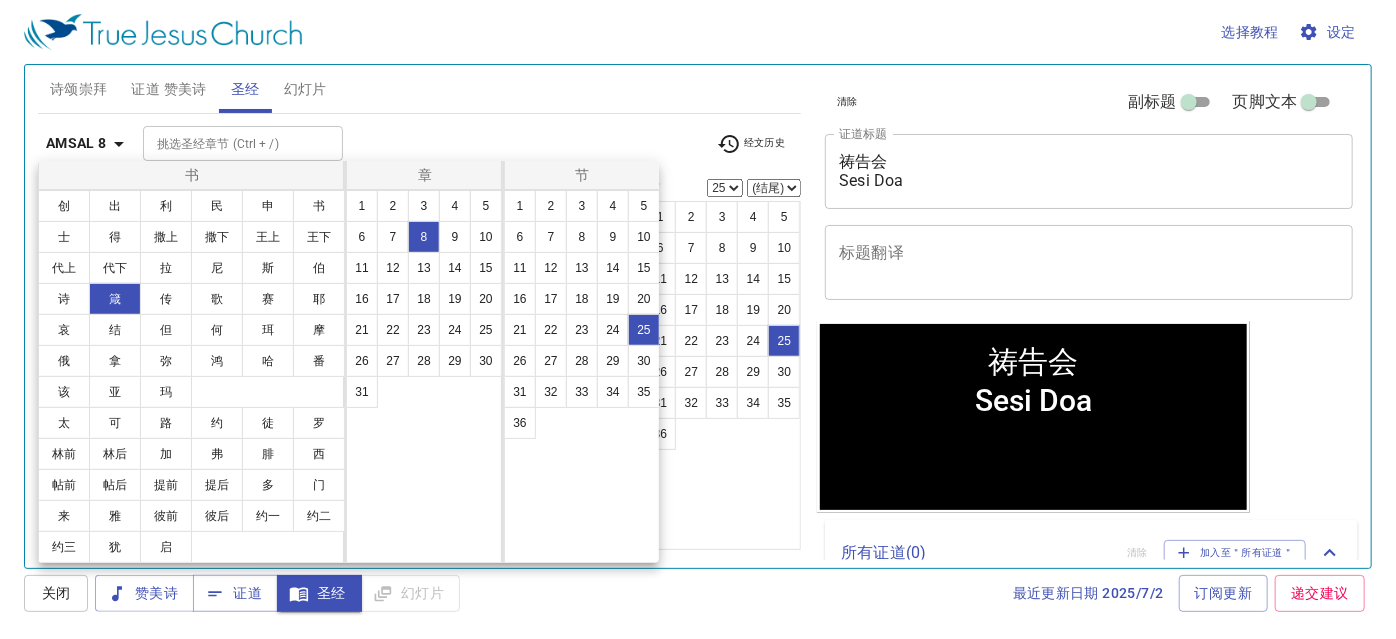 click at bounding box center [698, 319] 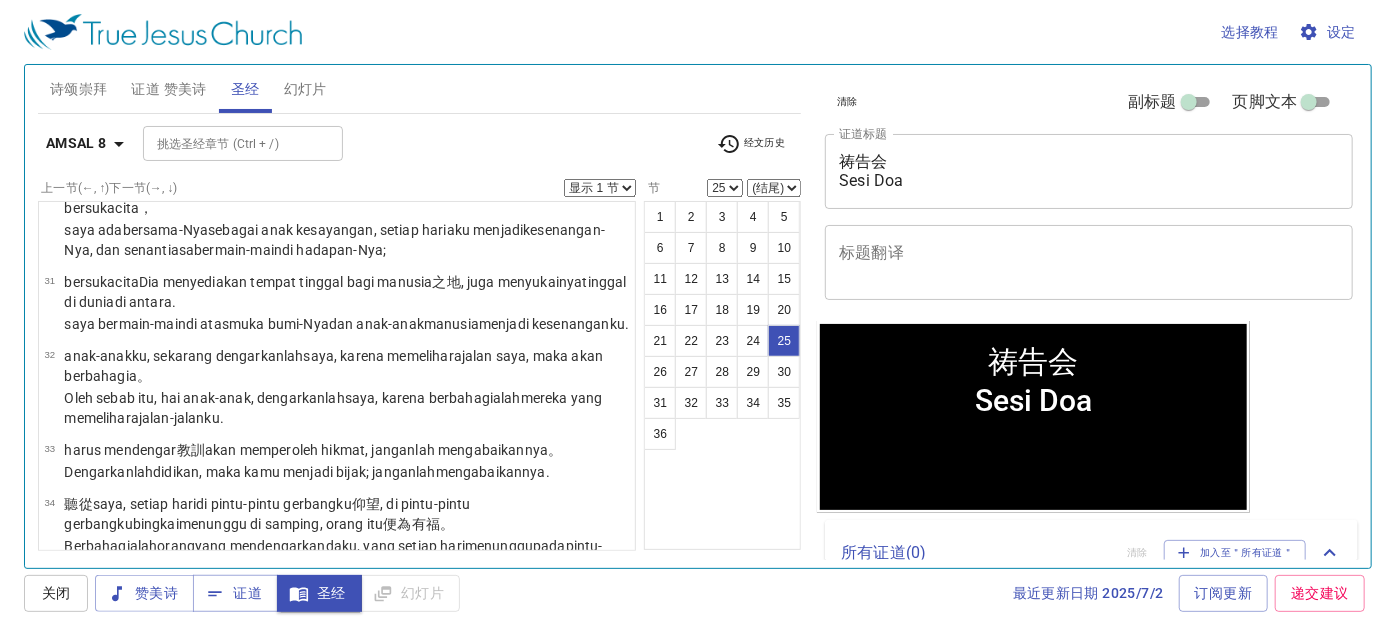 scroll, scrollTop: 2090, scrollLeft: 0, axis: vertical 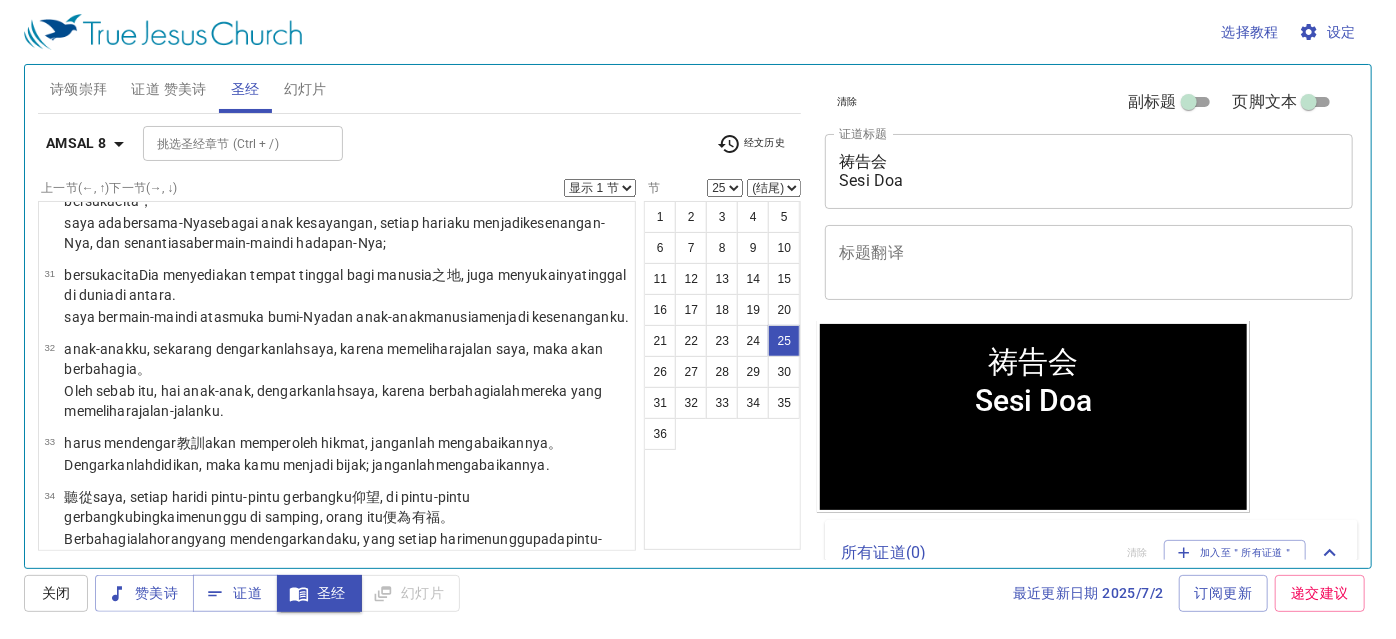 click on "赞美诗 证道 圣经 幻灯片" at bounding box center (277, 593) 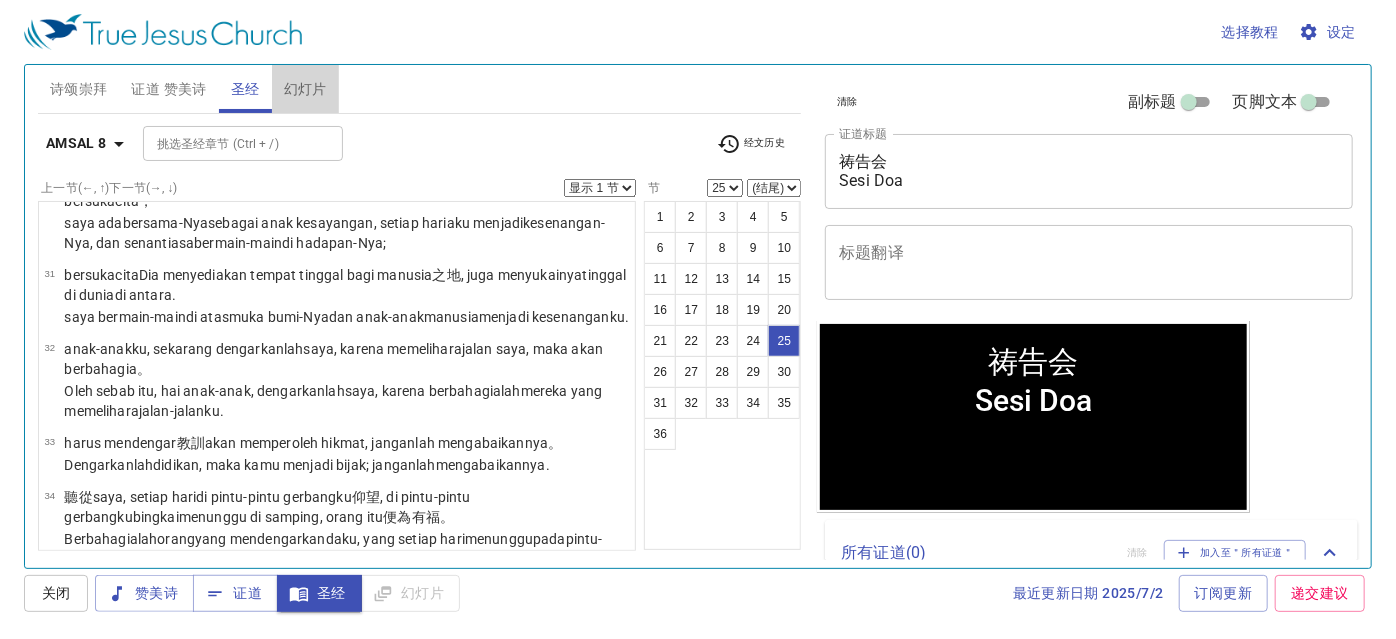 click on "幻灯片" at bounding box center [305, 89] 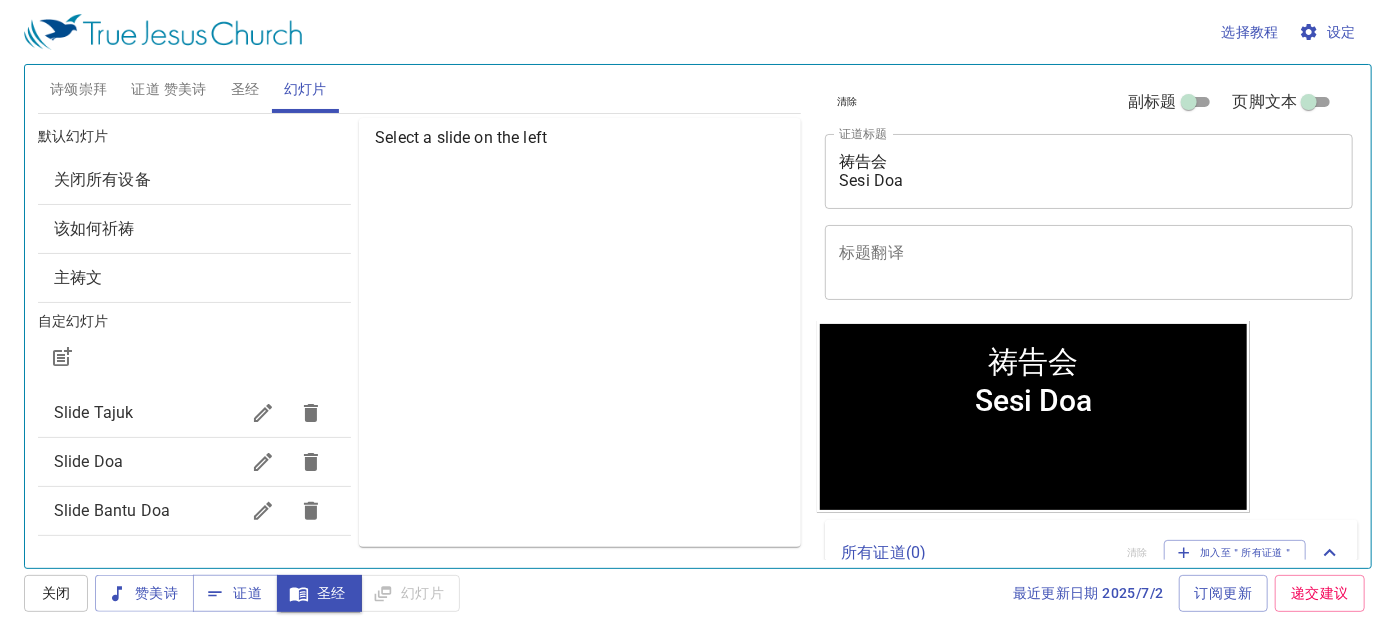 click on "Slide Doa" at bounding box center [146, 413] 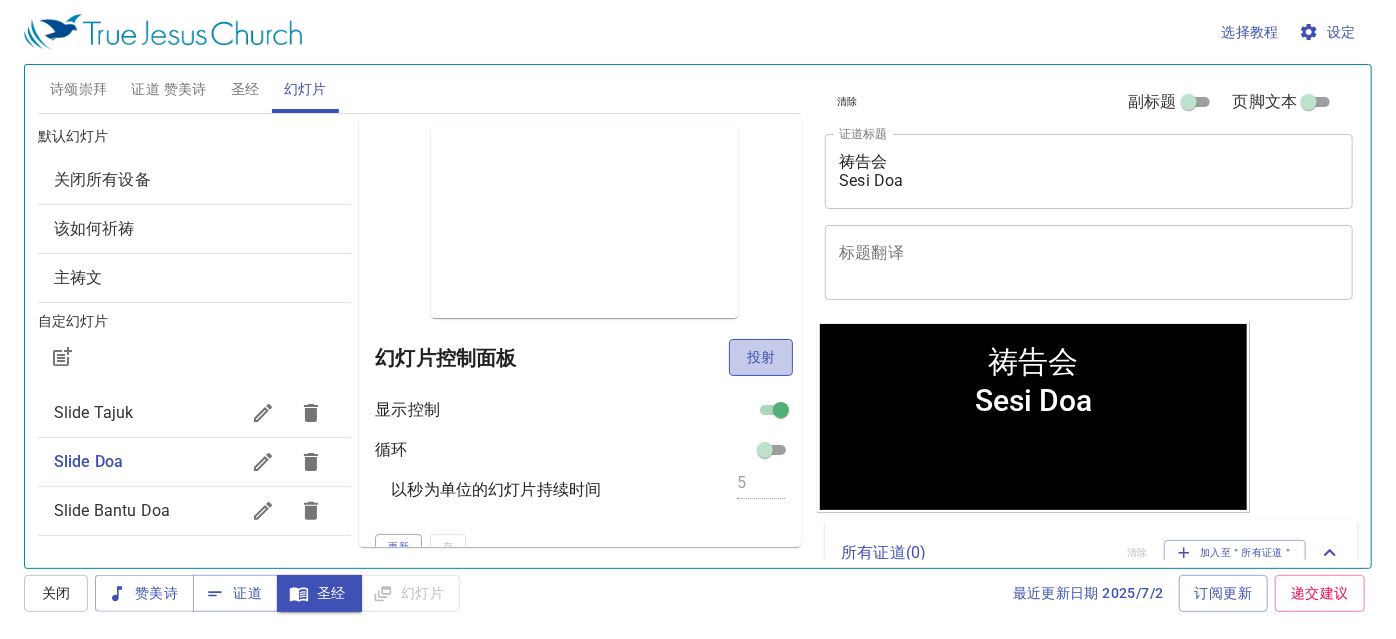 click on "投射" at bounding box center (761, 357) 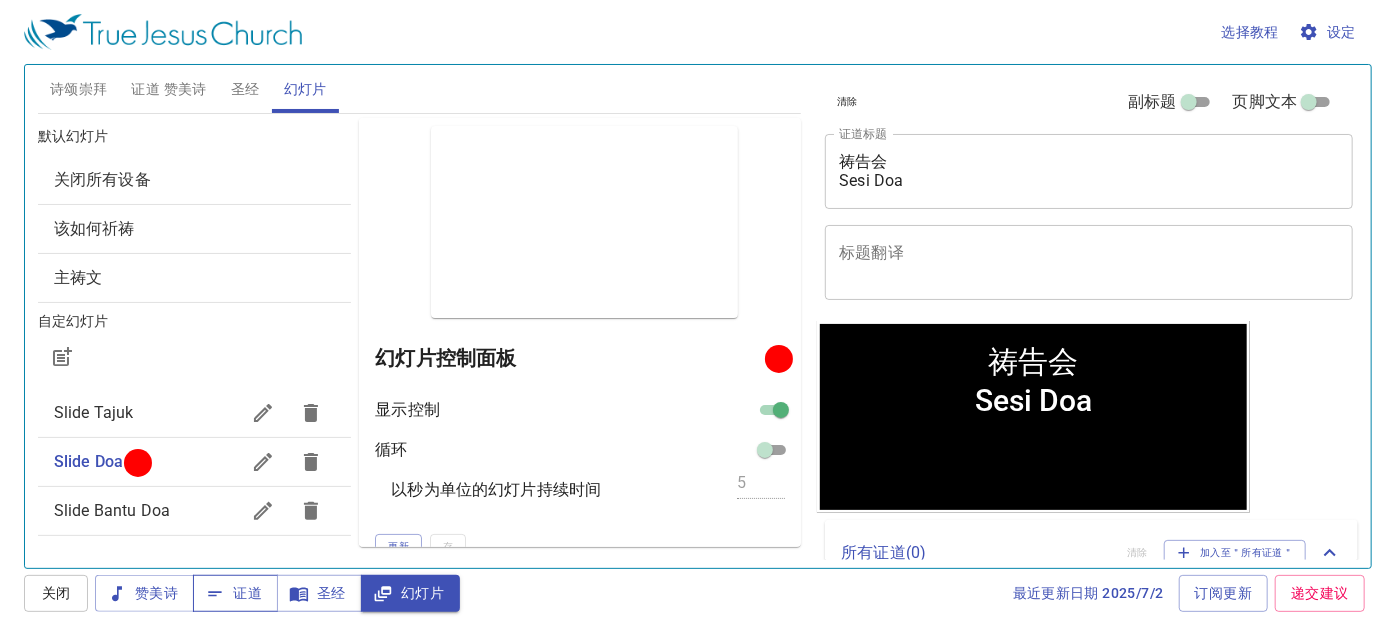 click at bounding box center (117, 594) 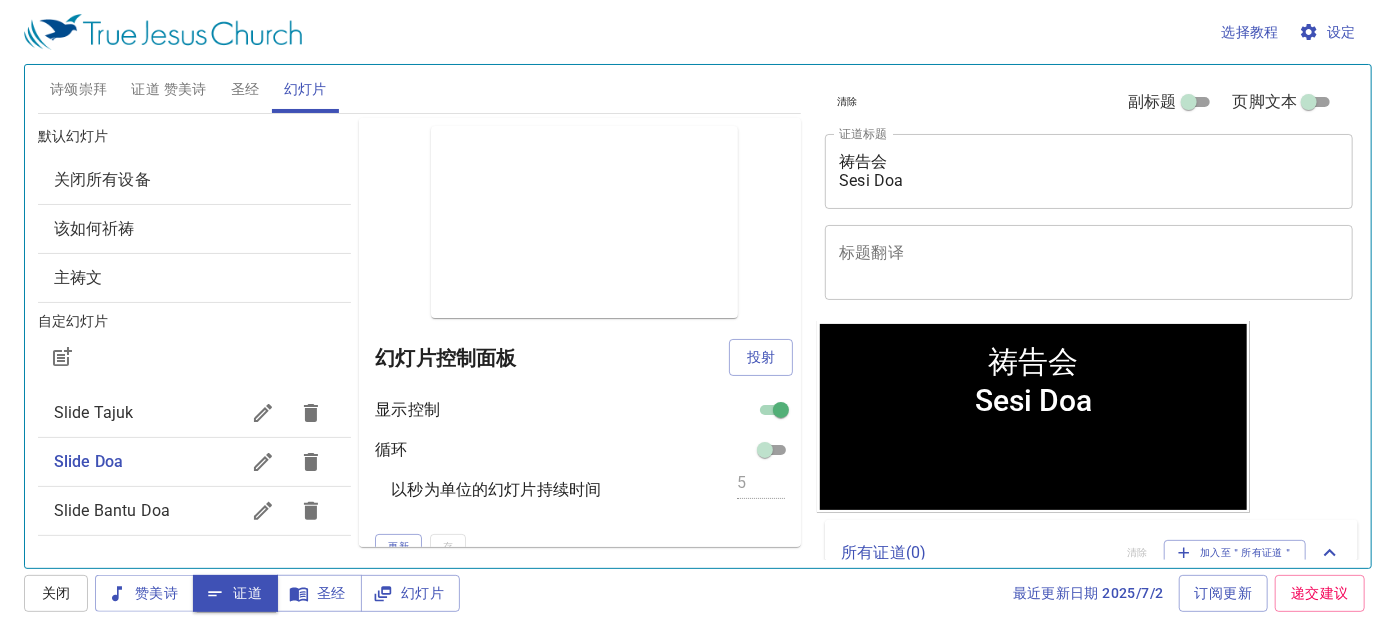 click on "Slide Bantu Doa" at bounding box center [146, 413] 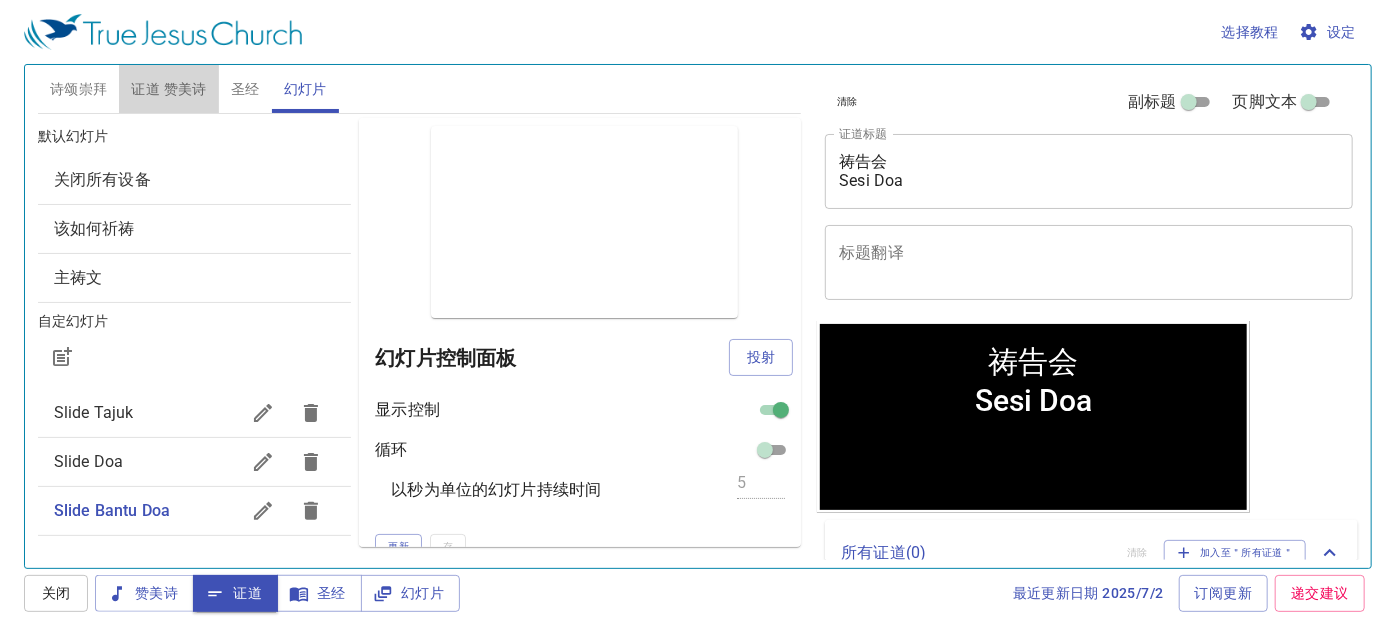 click on "证道 赞美诗" at bounding box center (168, 89) 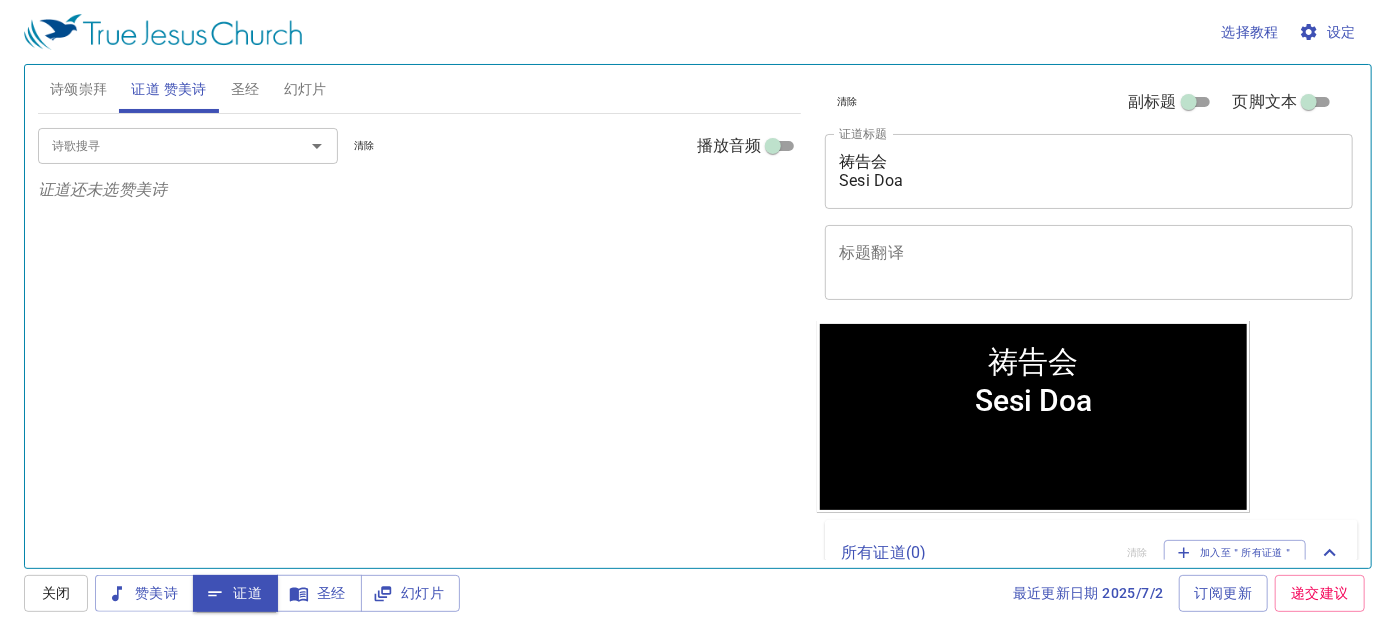 click on "圣经" at bounding box center [245, 89] 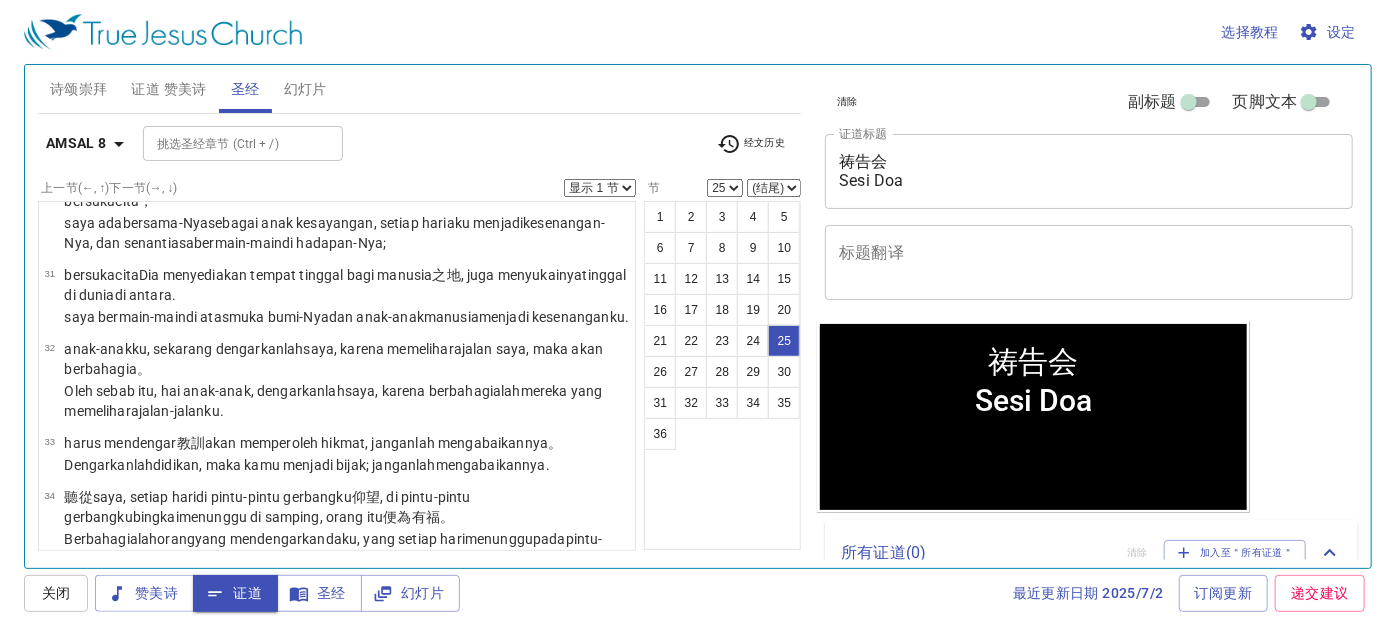 type 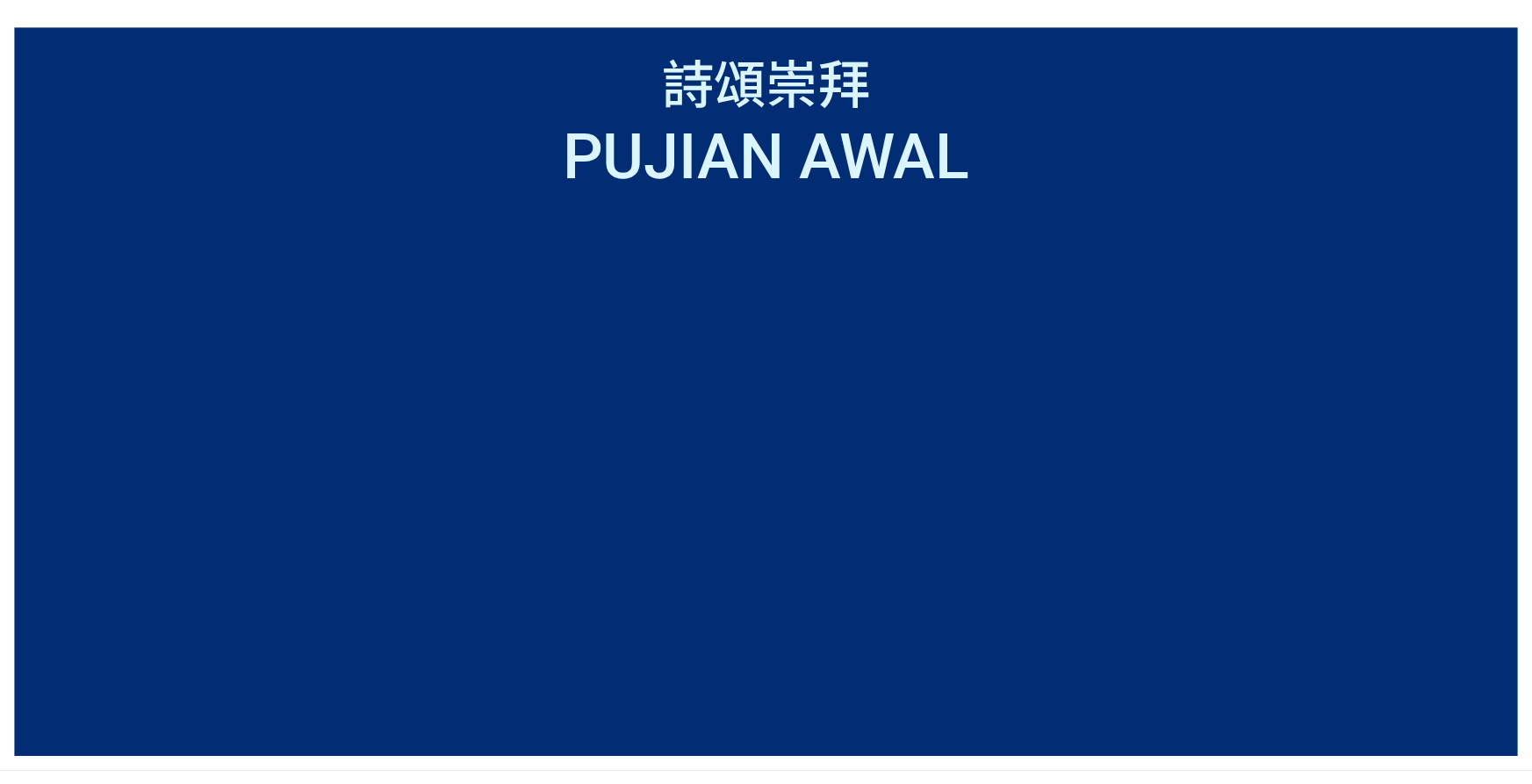 scroll, scrollTop: 0, scrollLeft: 0, axis: both 